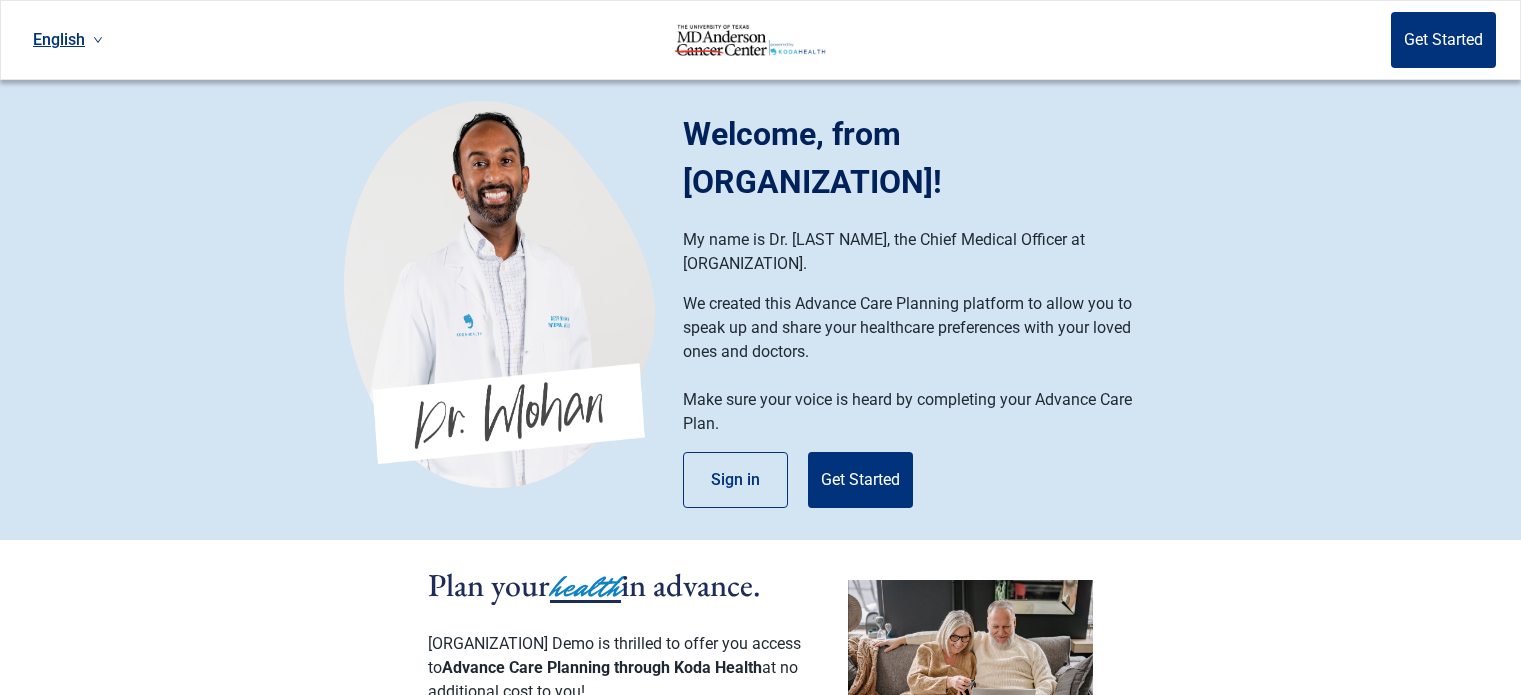 scroll, scrollTop: 0, scrollLeft: 0, axis: both 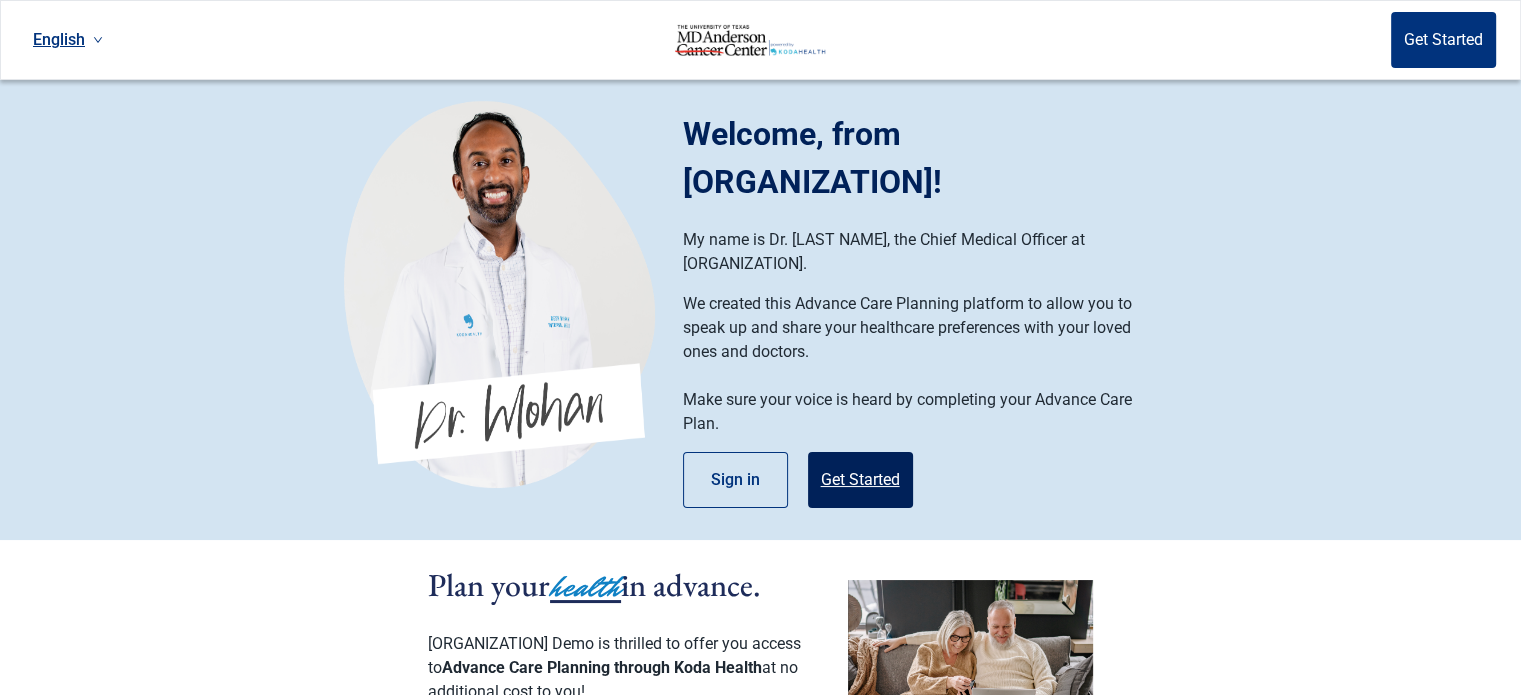 click on "Get Started" at bounding box center [860, 480] 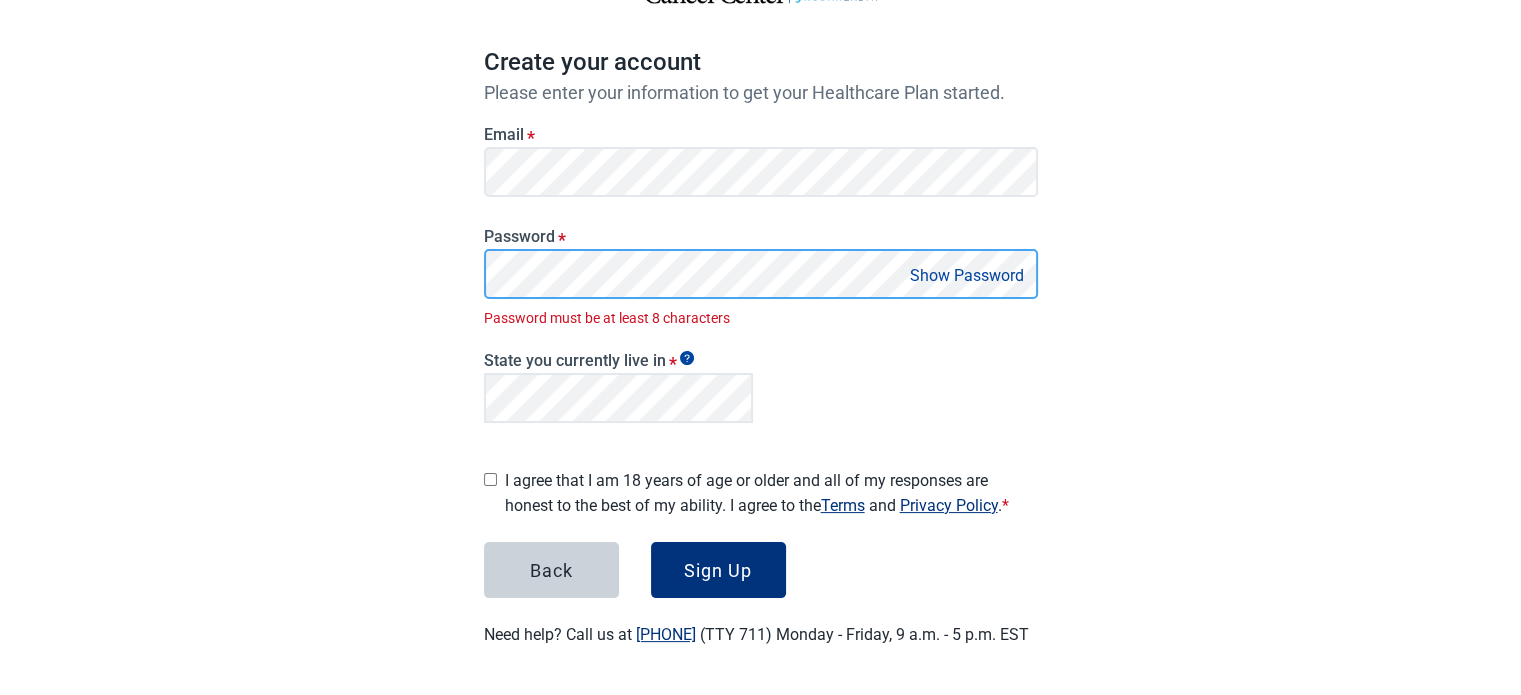 scroll, scrollTop: 162, scrollLeft: 0, axis: vertical 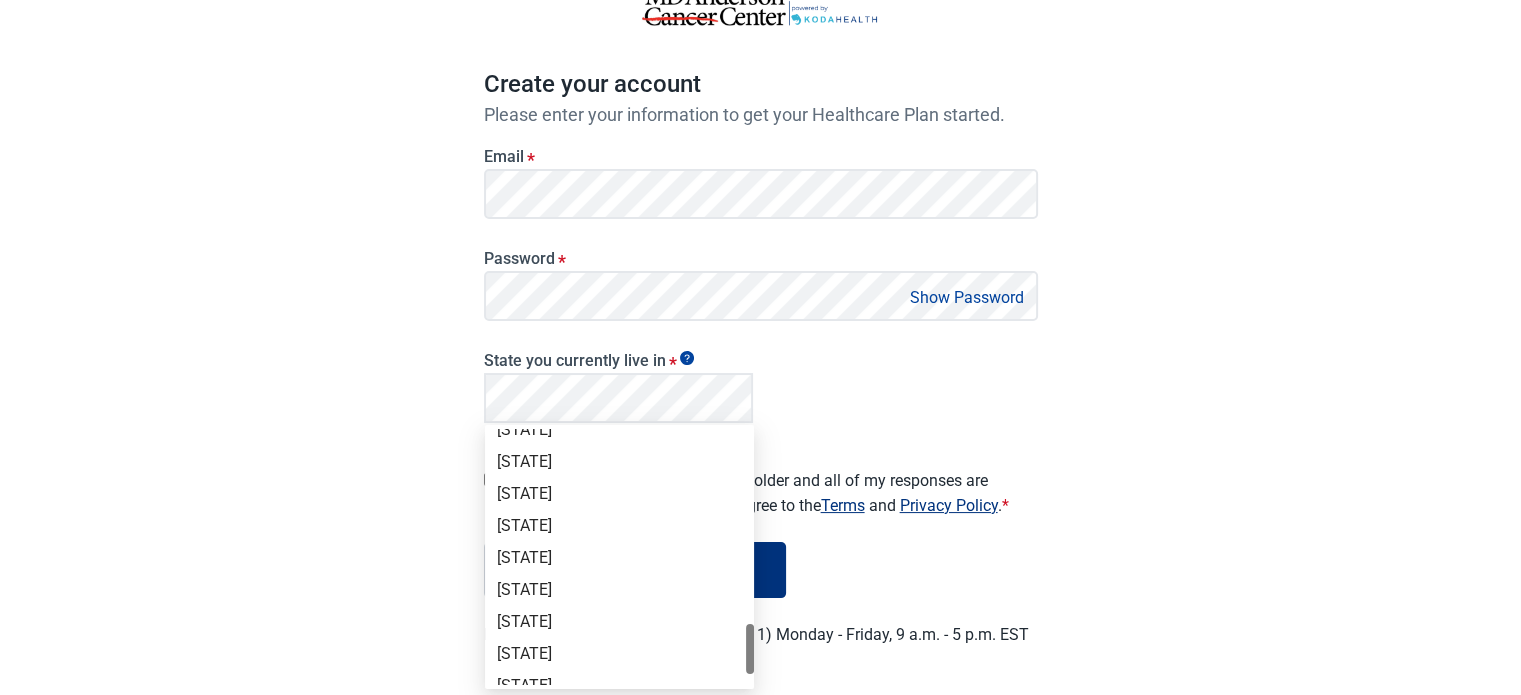 drag, startPoint x: 753, startPoint y: 434, endPoint x: 730, endPoint y: 629, distance: 196.35173 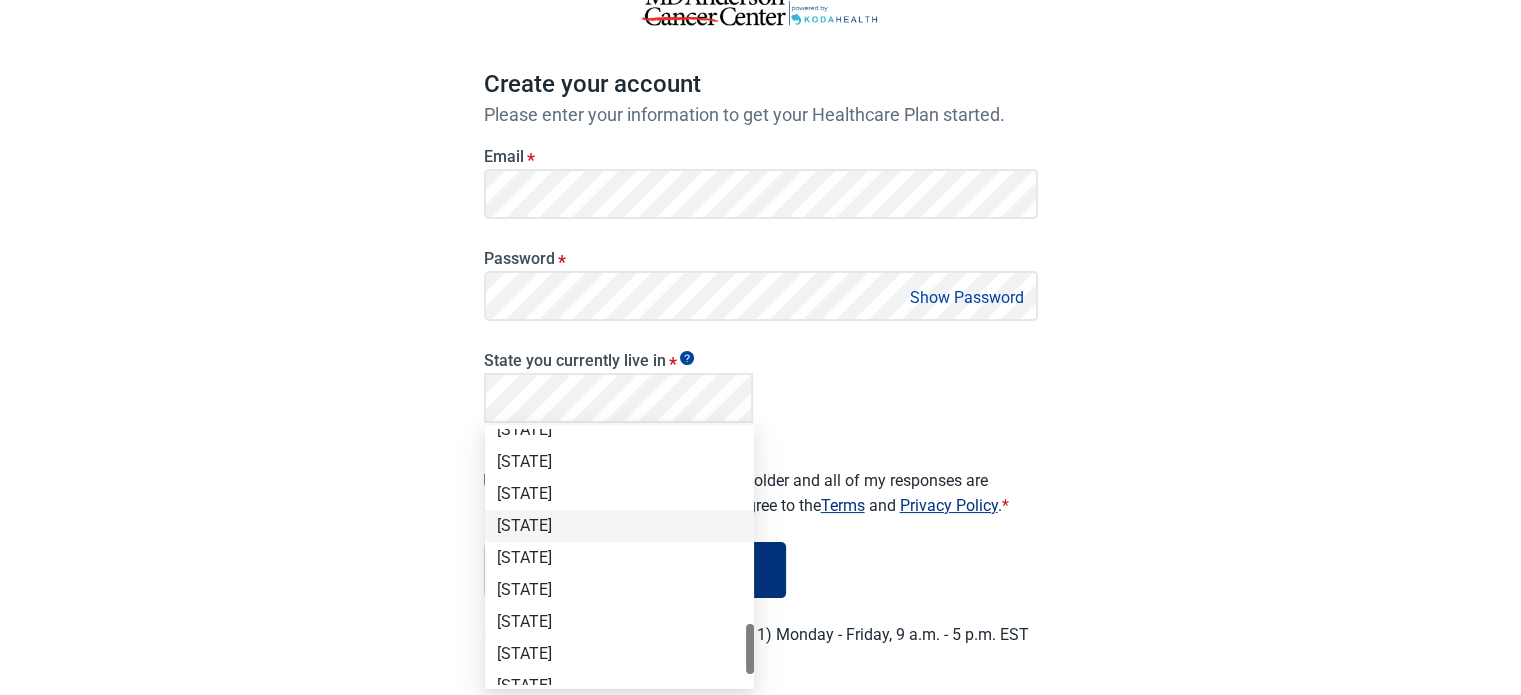 click on "[STATE]" at bounding box center (619, 526) 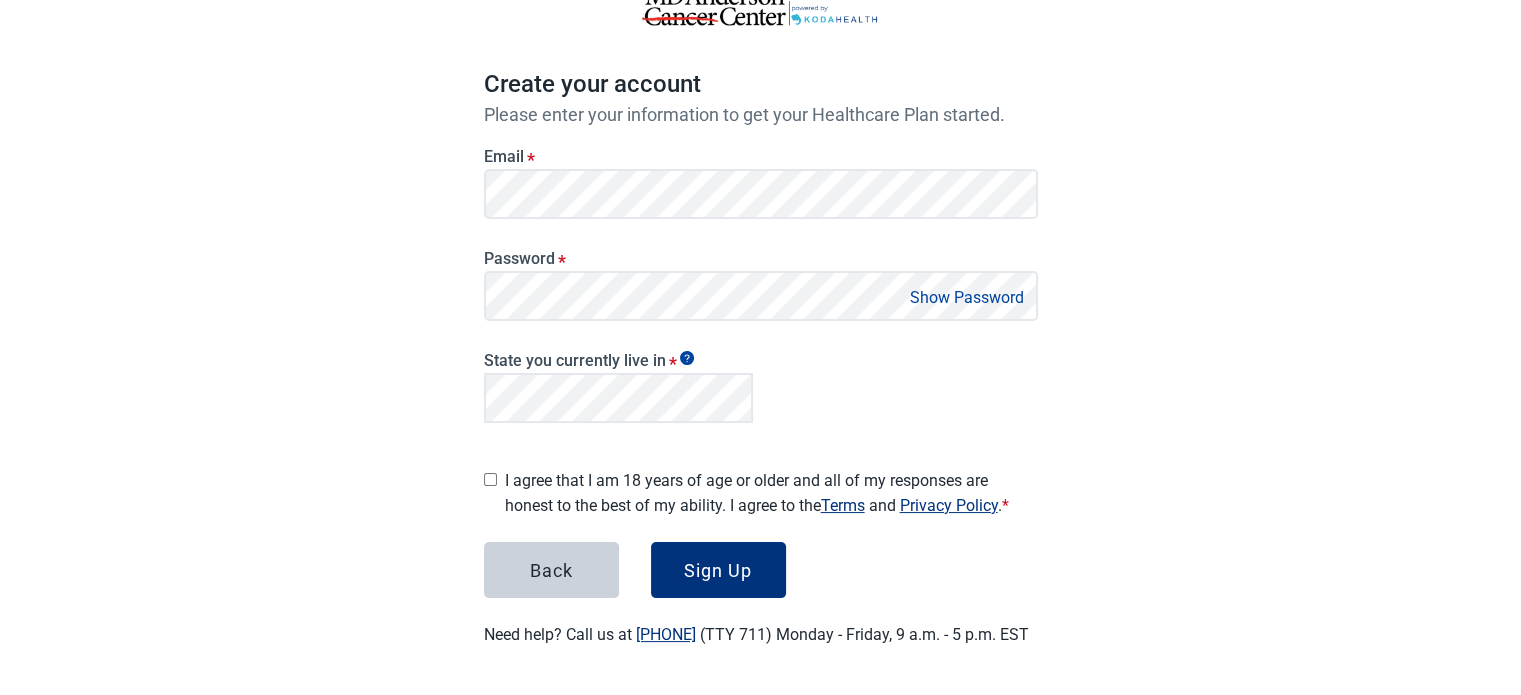 click on "I agree that I am 18 years of age or older and all of my responses are honest to the best of my ability. I agree to the  Terms   and   Privacy Policy . *" at bounding box center (490, 479) 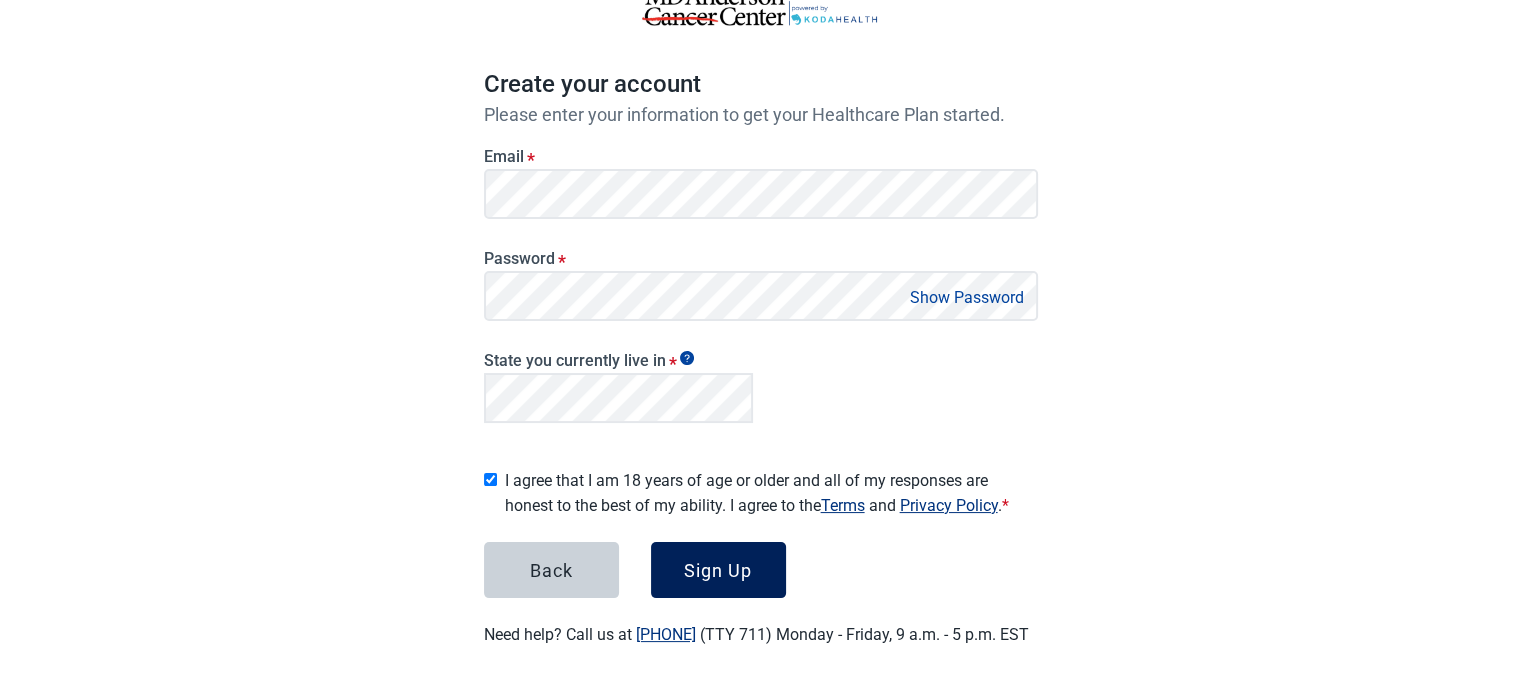 click on "Sign Up" at bounding box center (718, 570) 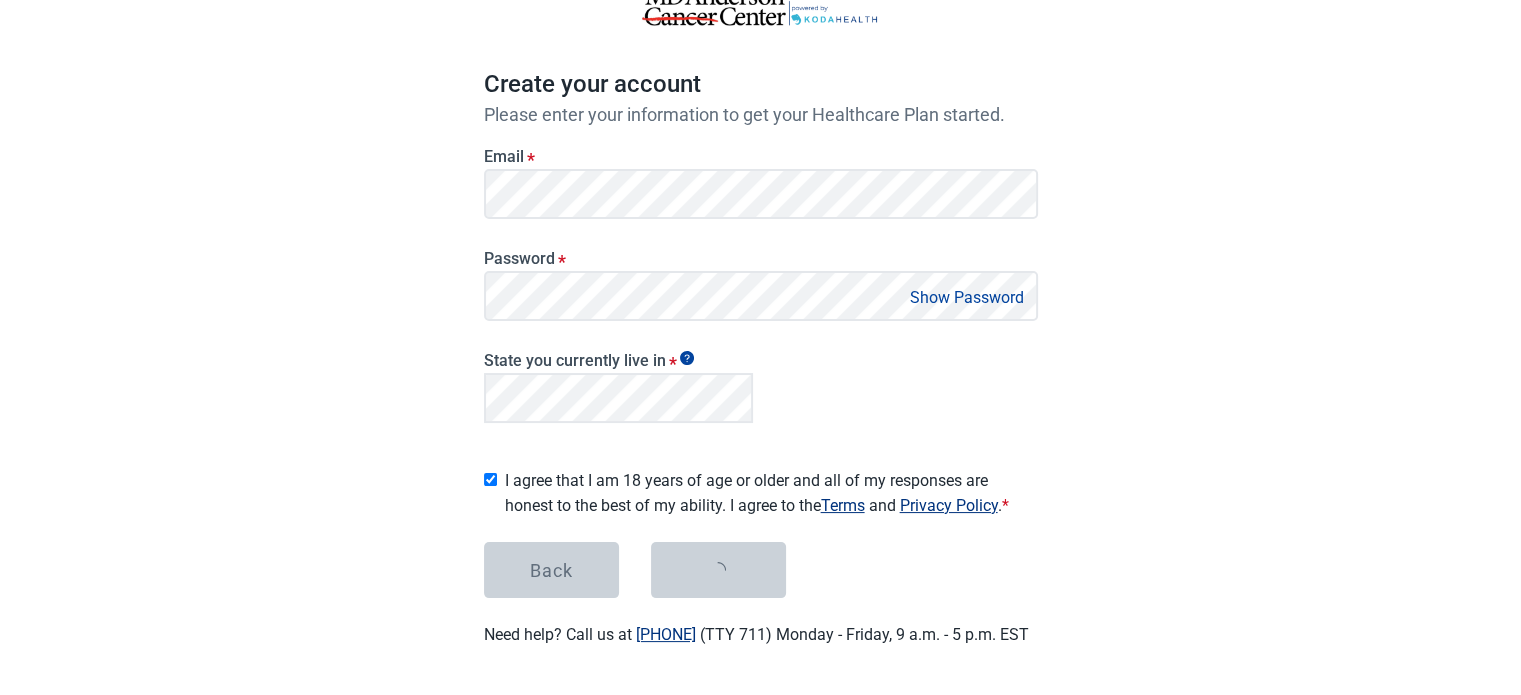 scroll, scrollTop: 0, scrollLeft: 0, axis: both 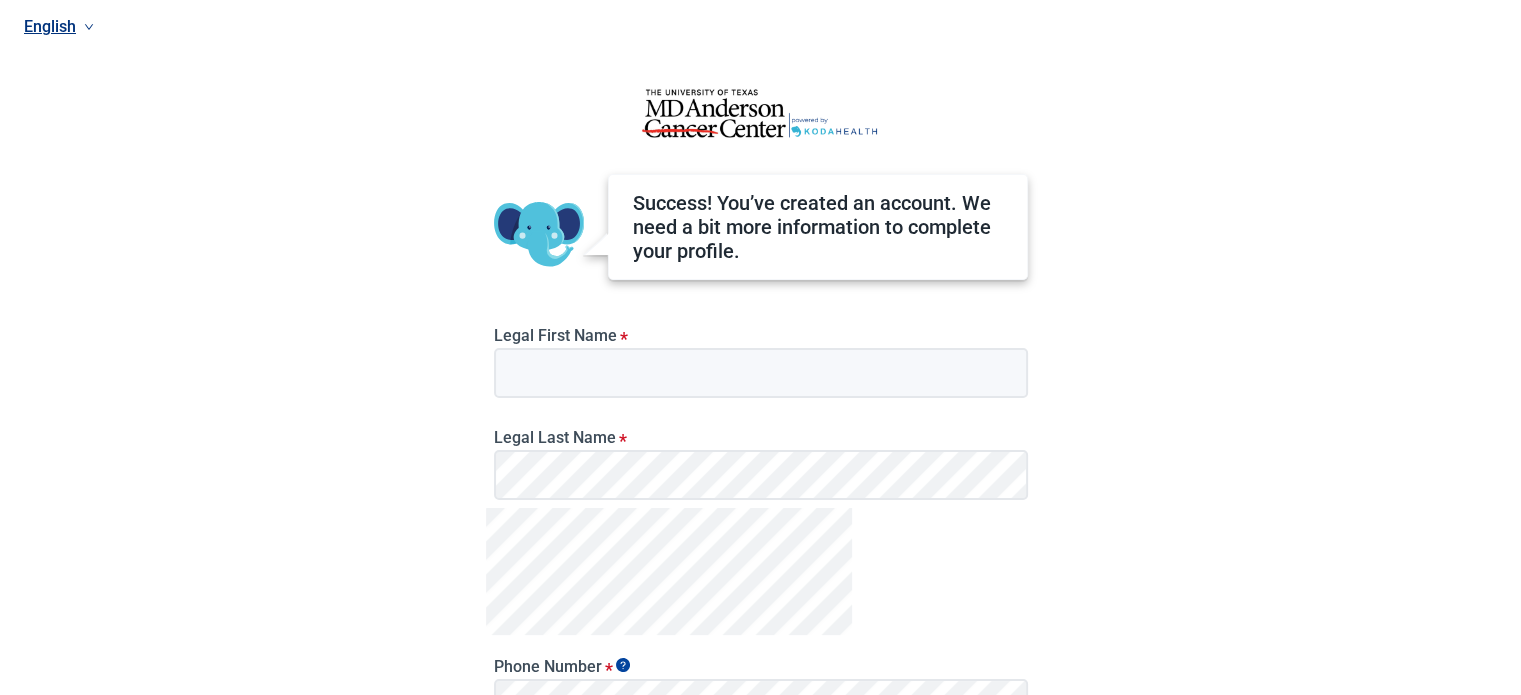 click on "English Success! You’ve created an account. We need a bit more information to complete your profile. Legal First Name * Legal Last Name * Phone Number *     I agree to SMS Communications. I hereby consent and state my preference to have staff at [ORGANIZATION] communicate with me by standard SMS messaging regarding various aspects of my medical care, which may include, but shall not be limited to, information in this Advance Directive and other medical care preferences. I understand that standard SMS messaging are not confidential methods of communication and may be insecure. I further understand that, because of this, there is a risk that email and standard SMS messaging regarding my medical care might be intercepted and read by a third party. Done Exit App and Continue Later" at bounding box center [760, 347] 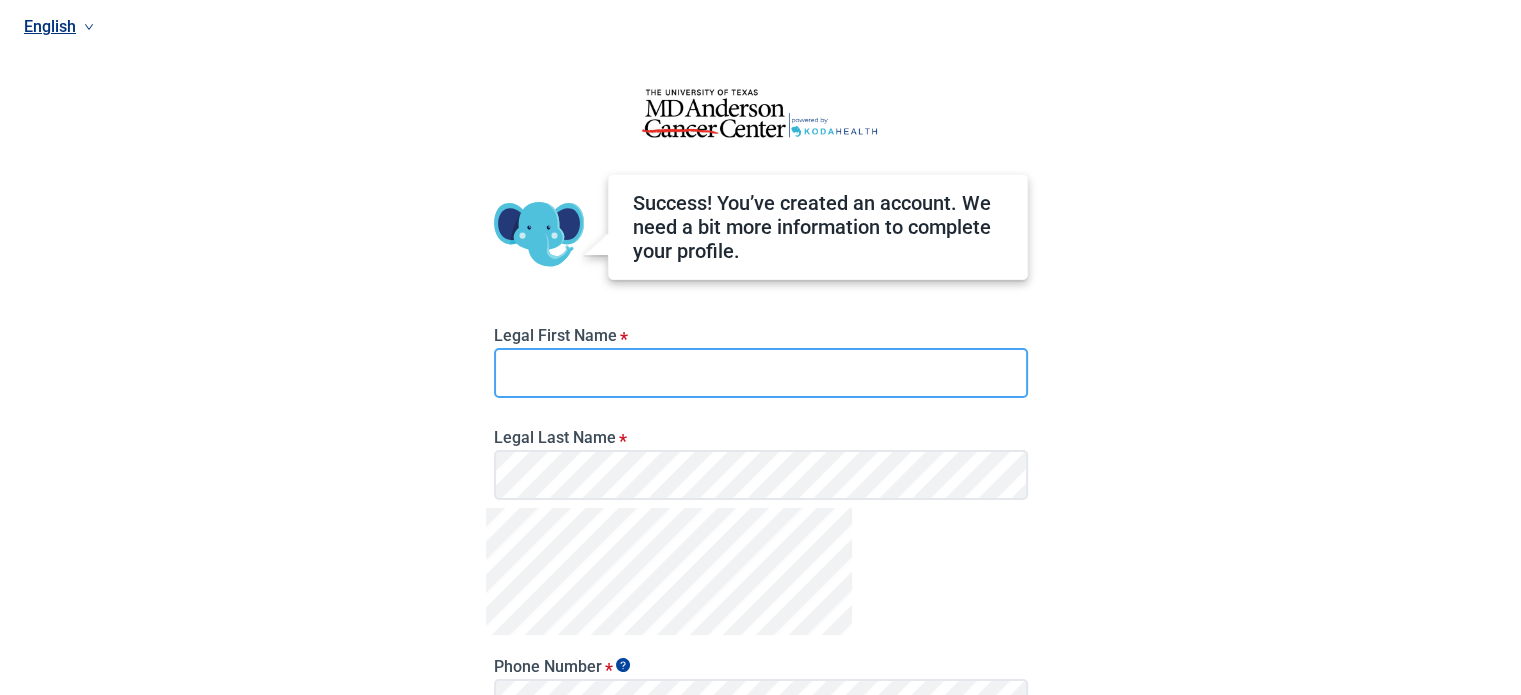 click on "Legal First Name *" at bounding box center (761, 373) 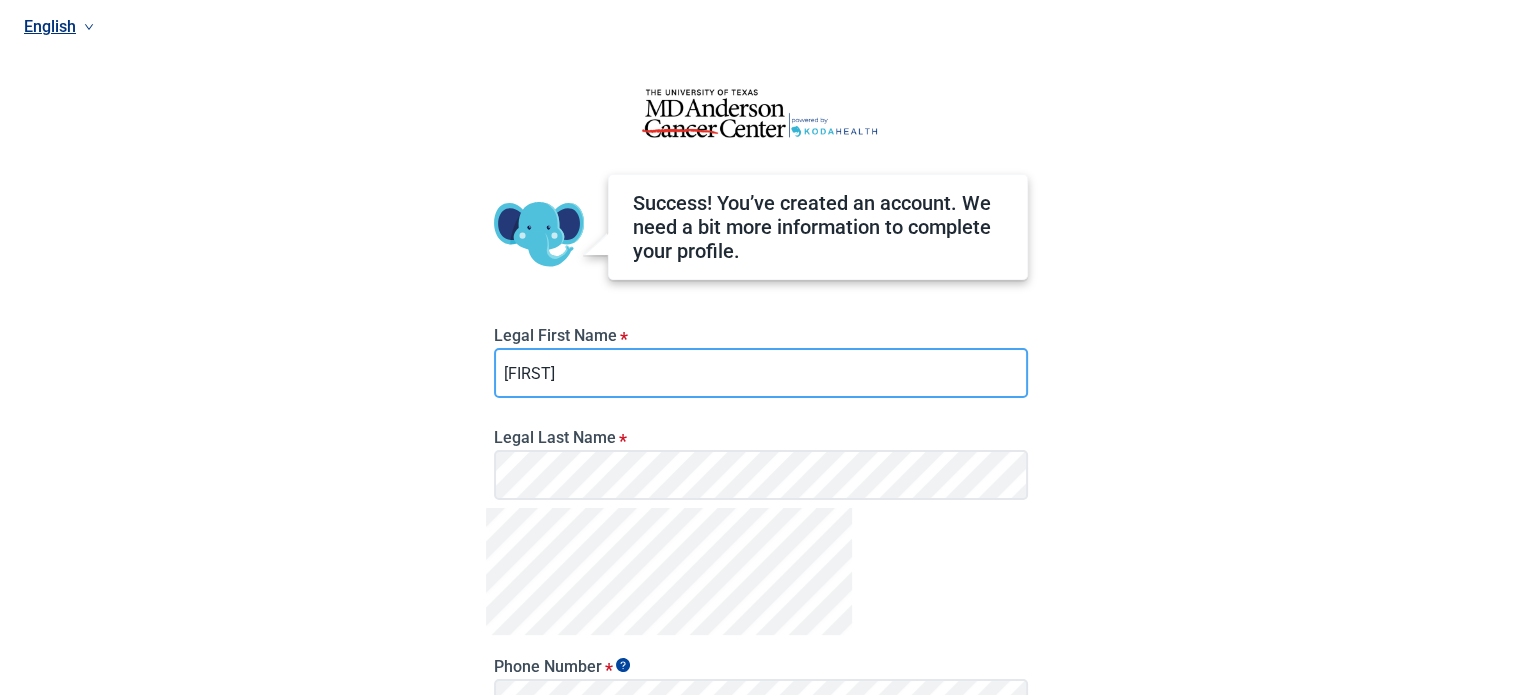 type on "[FIRST]" 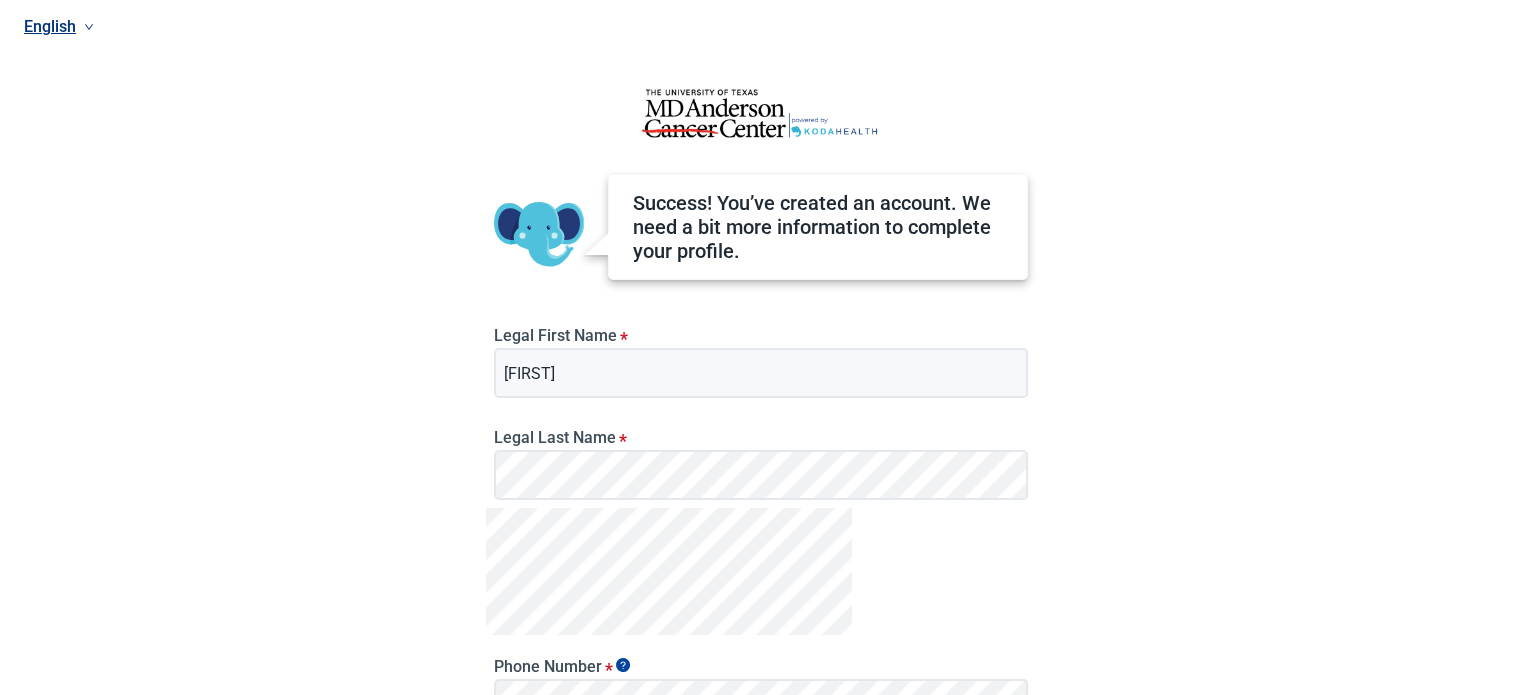 click on "English Success! You’ve created an account. We need a bit more information to complete your profile. Legal First Name * [FIRST] Legal Last Name * Phone Number *     I agree to SMS Communications. I hereby consent and state my preference to have staff at [ORGANIZATION] communicate with me by standard SMS messaging regarding various aspects of my medical care, which may include, but shall not be limited to, information in this Advance Directive and other medical care preferences. I understand that standard SMS messaging are not confidential methods of communication and may be insecure. I further understand that, because of this, there is a risk that email and standard SMS messaging regarding my medical care might be intercepted and read by a third party. Done Exit App and Continue Later" at bounding box center [760, 347] 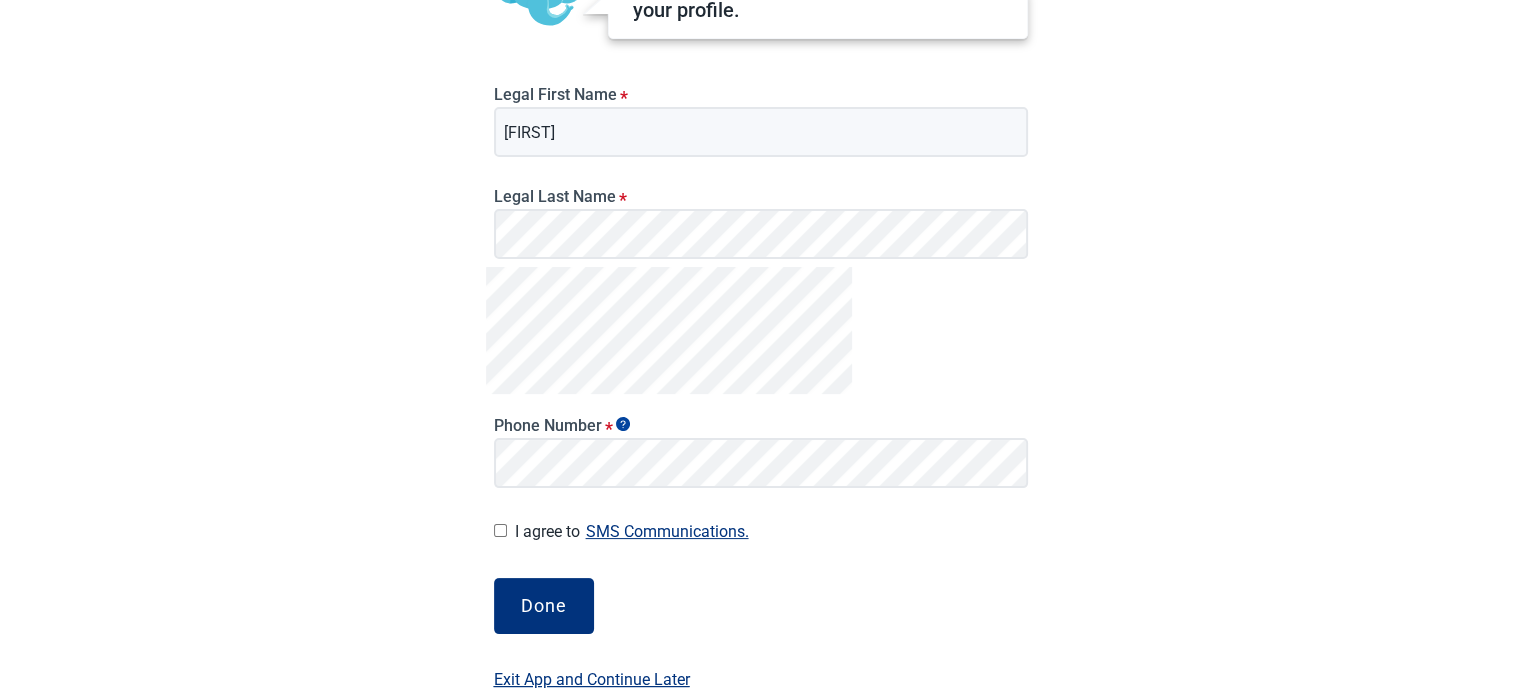 scroll, scrollTop: 254, scrollLeft: 0, axis: vertical 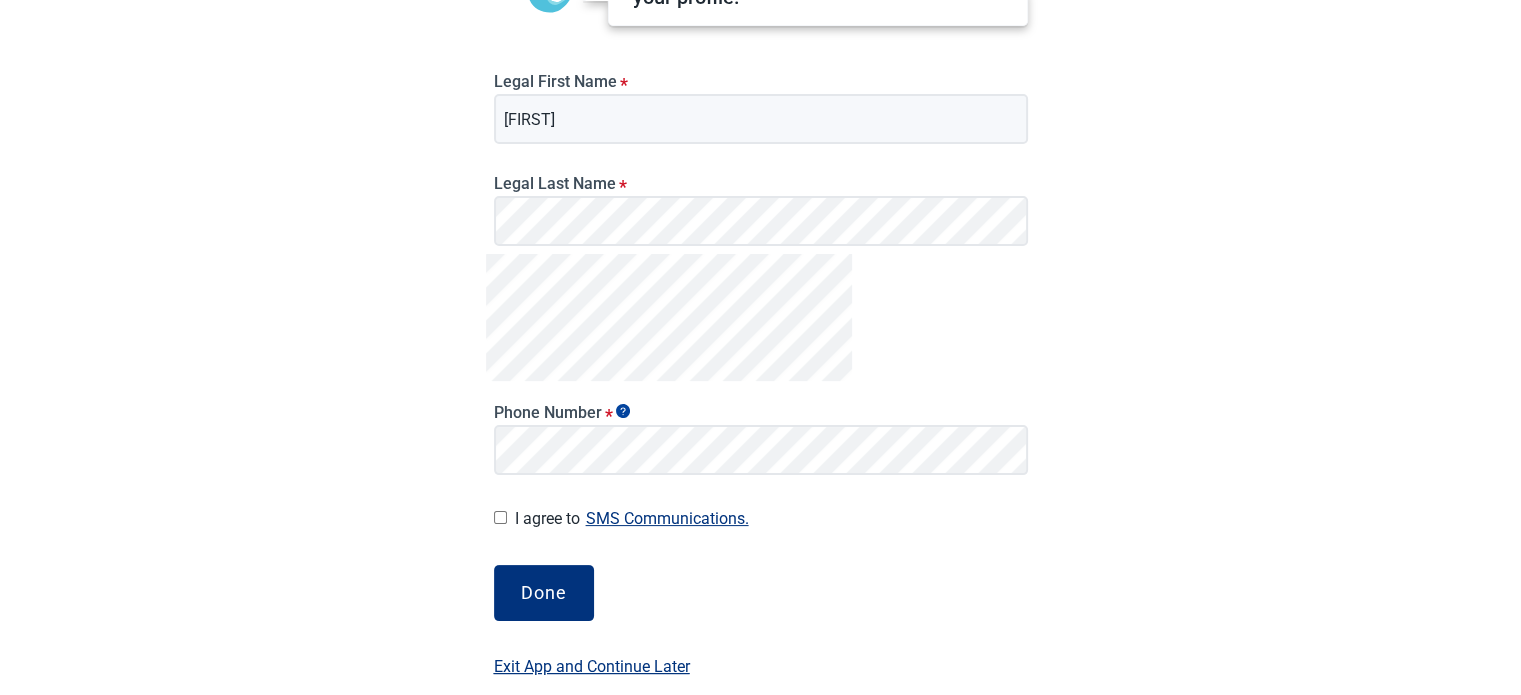 click on "I agree to SMS Communications." at bounding box center (500, 517) 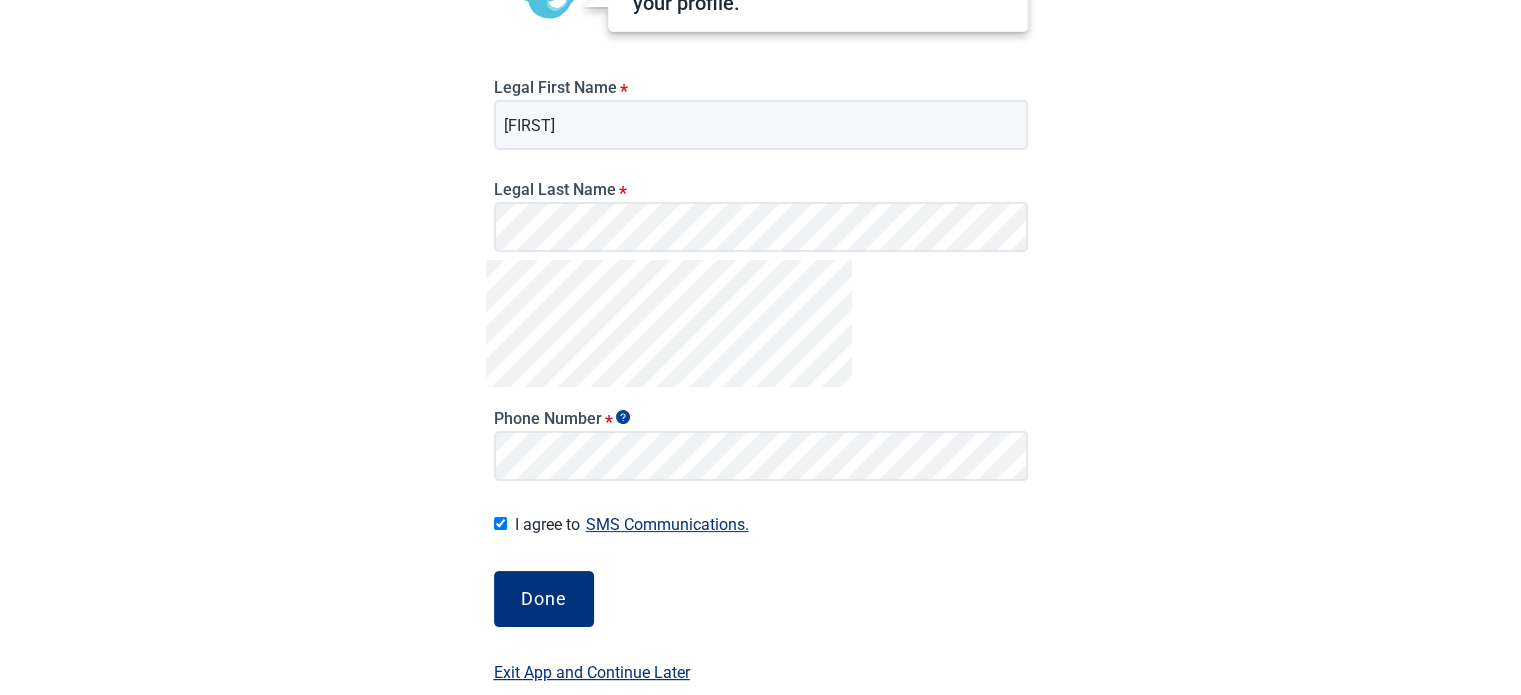 scroll, scrollTop: 243, scrollLeft: 0, axis: vertical 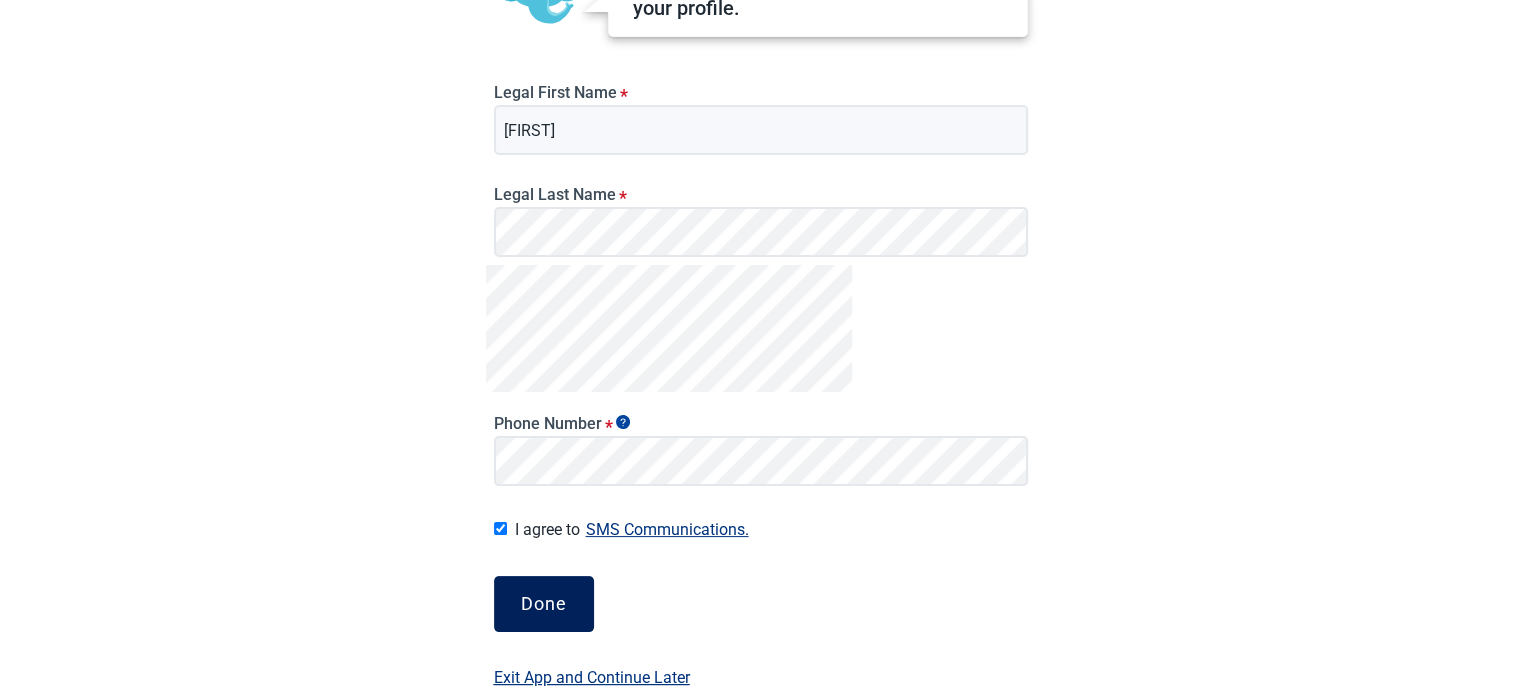 click on "Done" at bounding box center (544, 604) 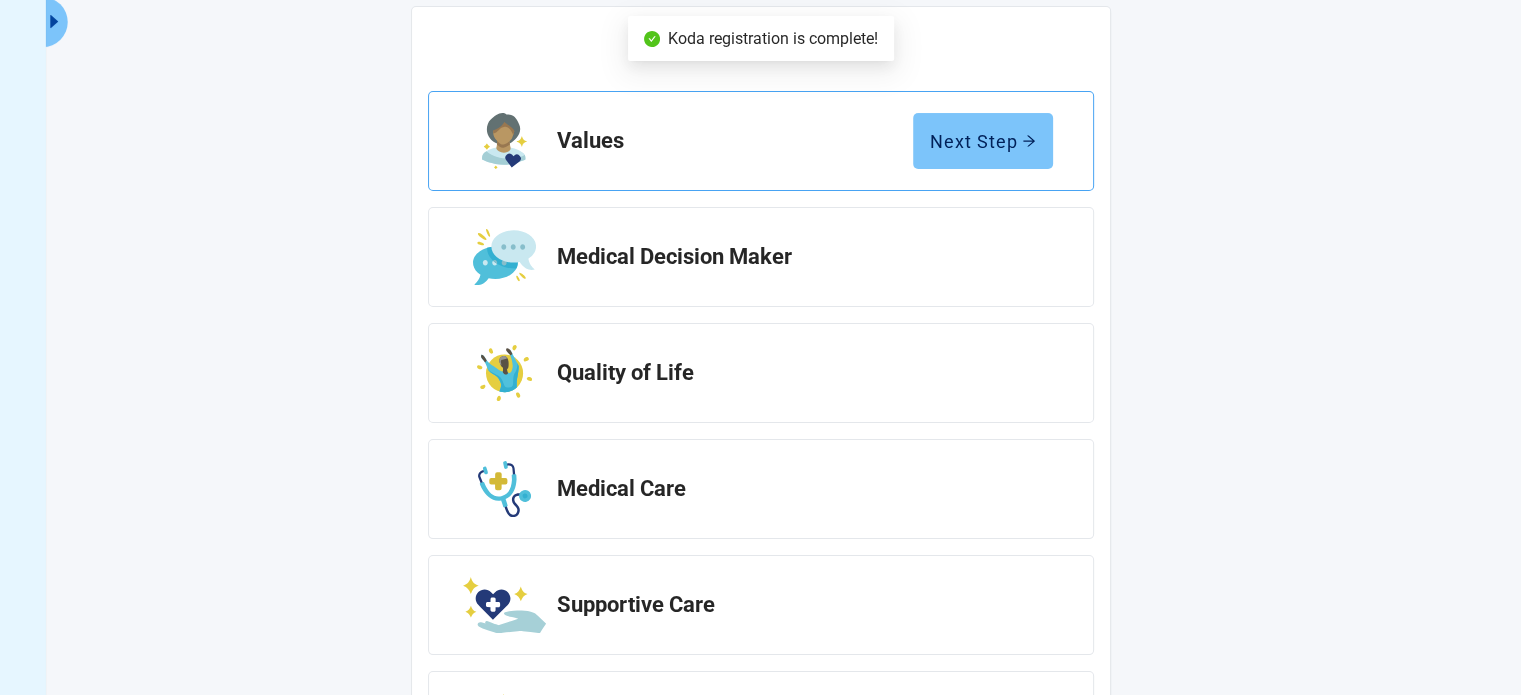 click on "Next Step" at bounding box center (983, 141) 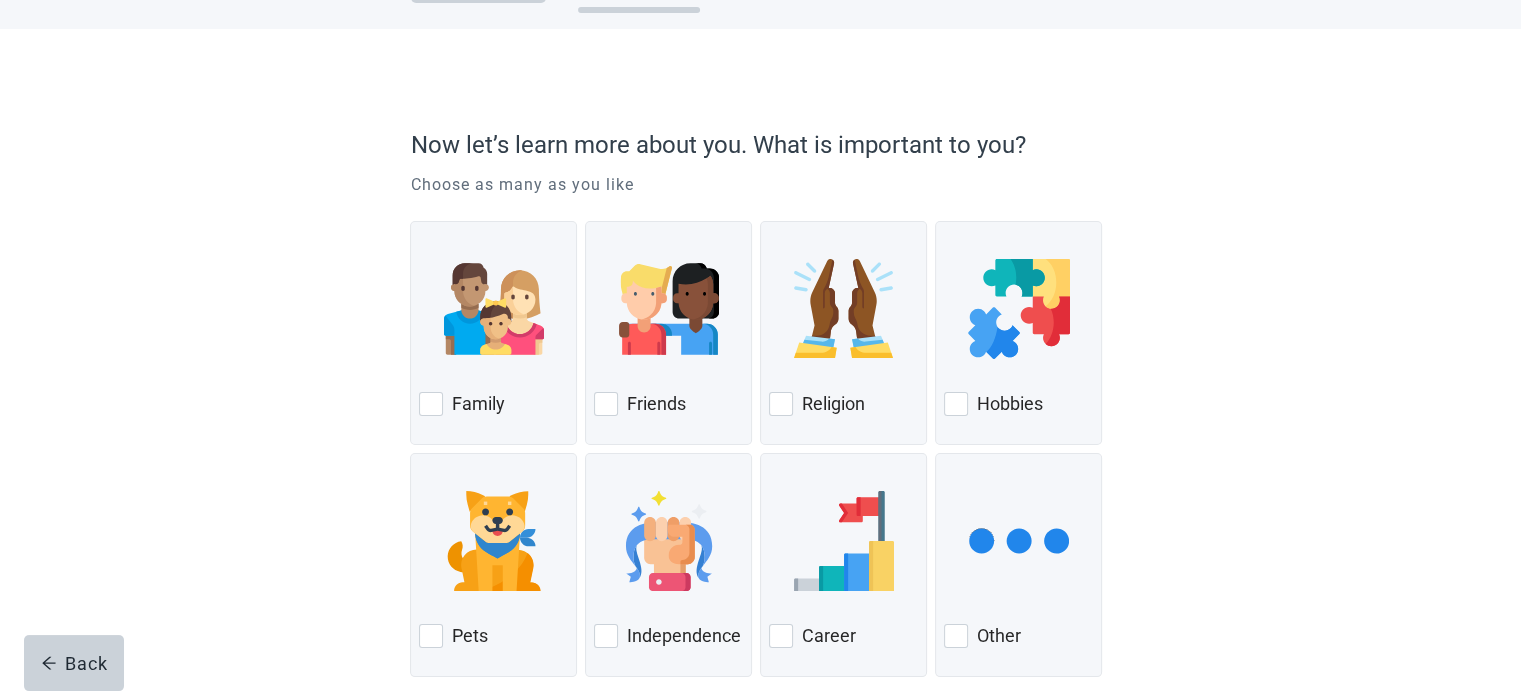 scroll, scrollTop: 0, scrollLeft: 0, axis: both 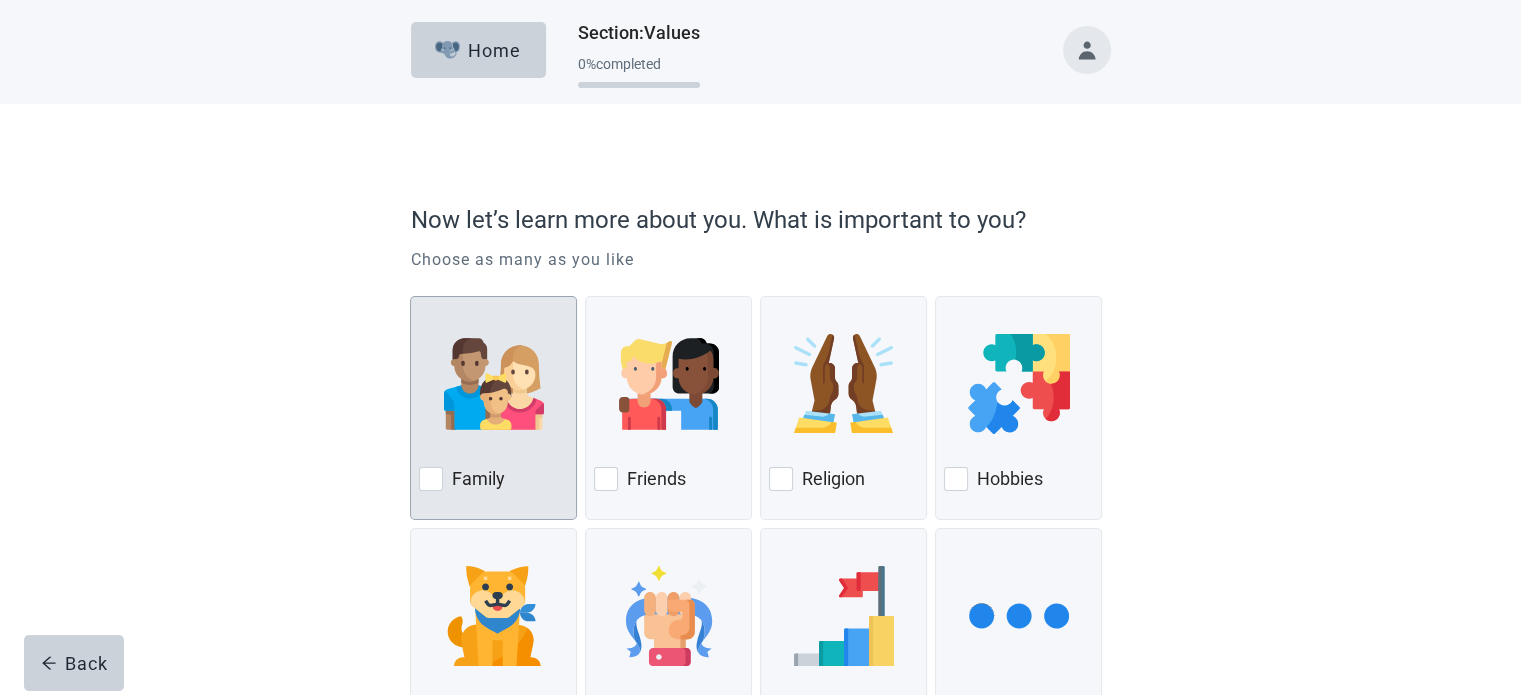 click at bounding box center (431, 479) 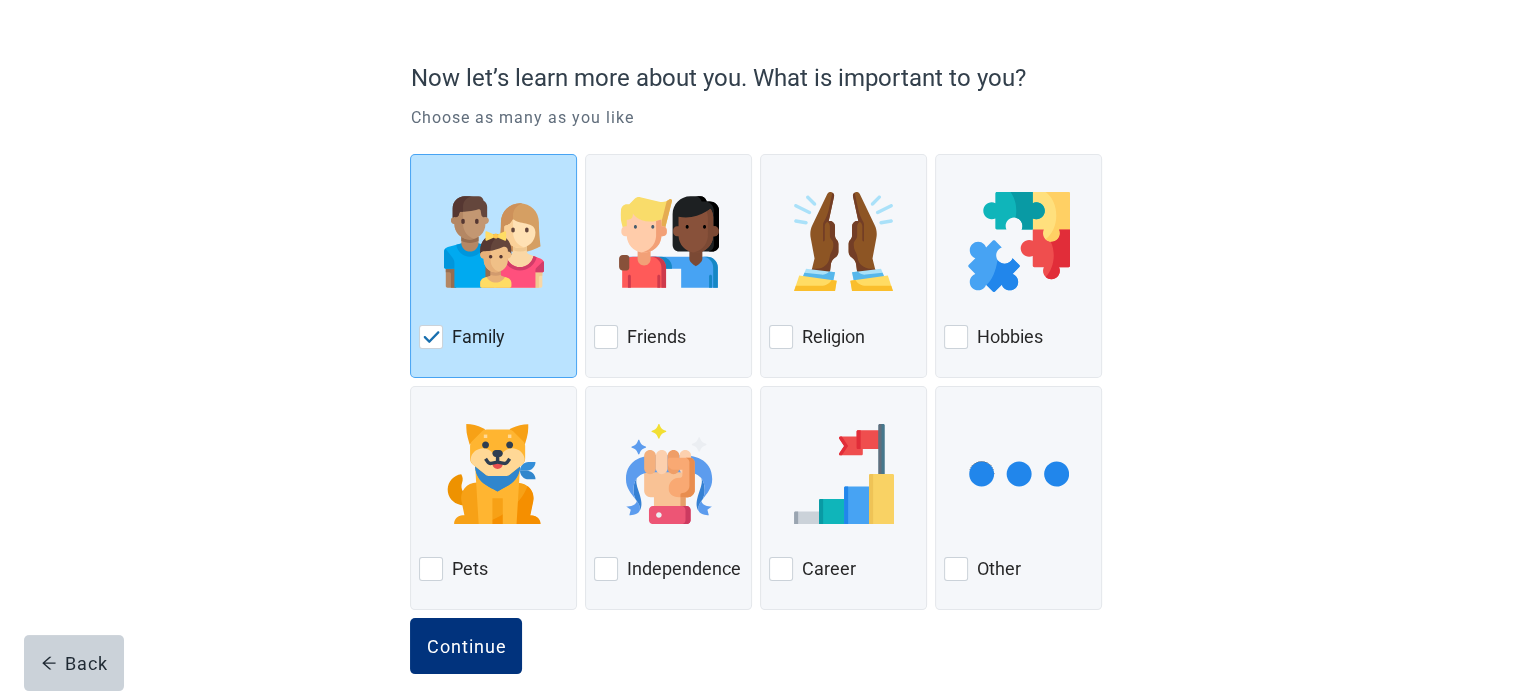 scroll, scrollTop: 164, scrollLeft: 0, axis: vertical 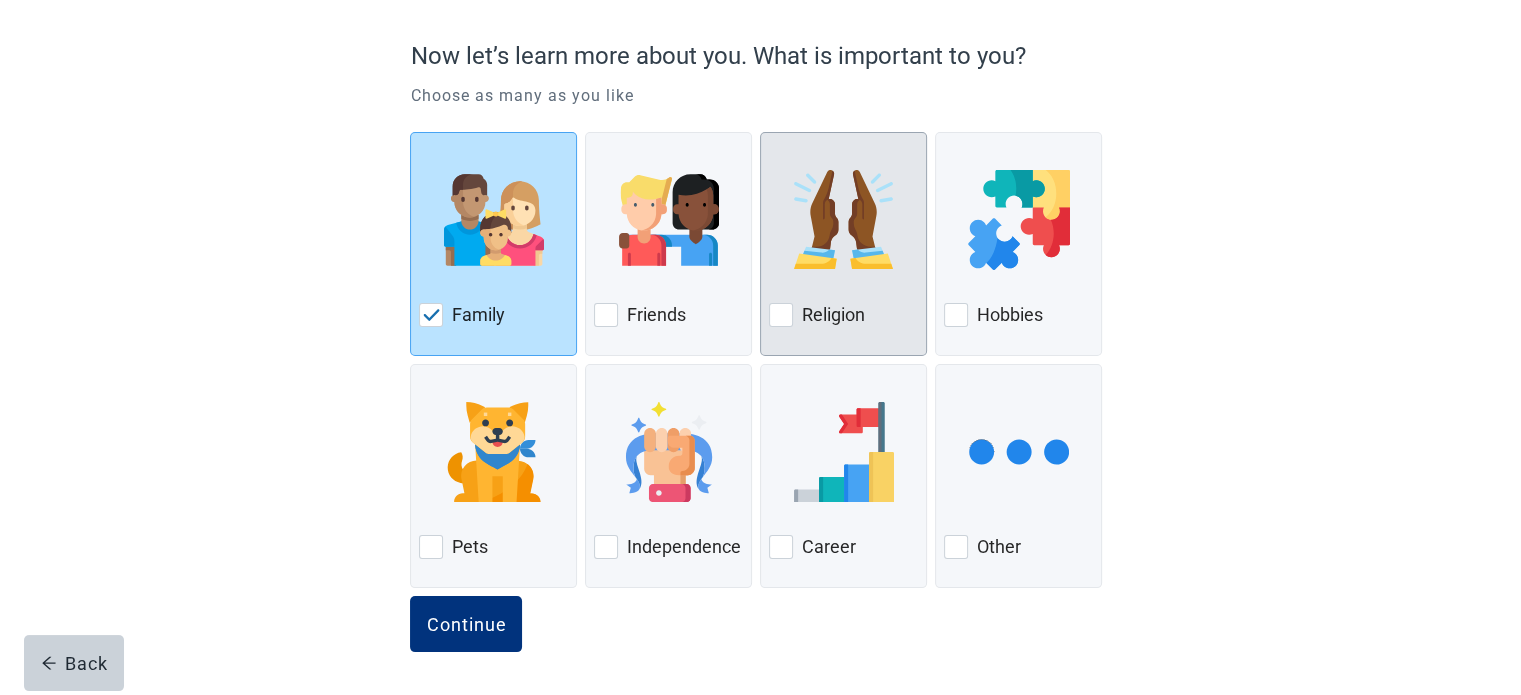 click on "Religion" at bounding box center [843, 315] 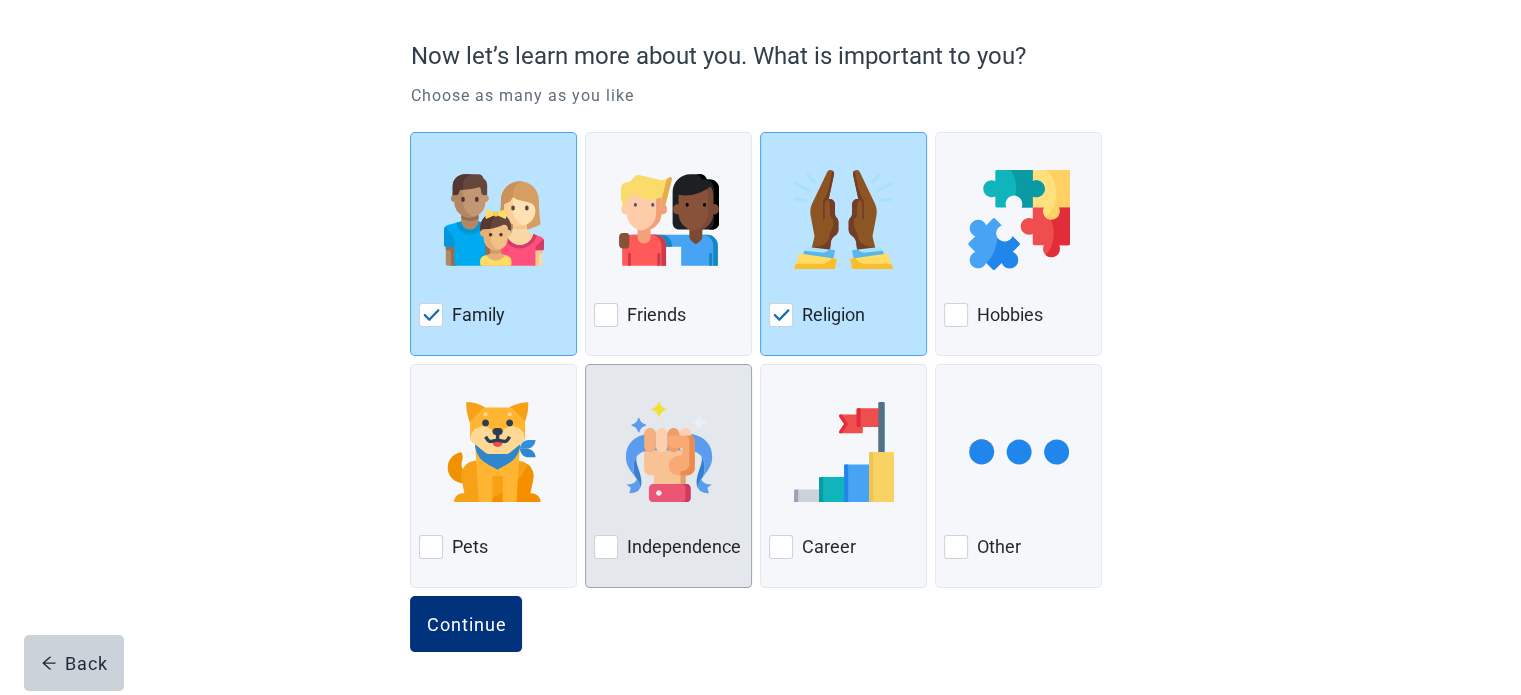 click at bounding box center (606, 547) 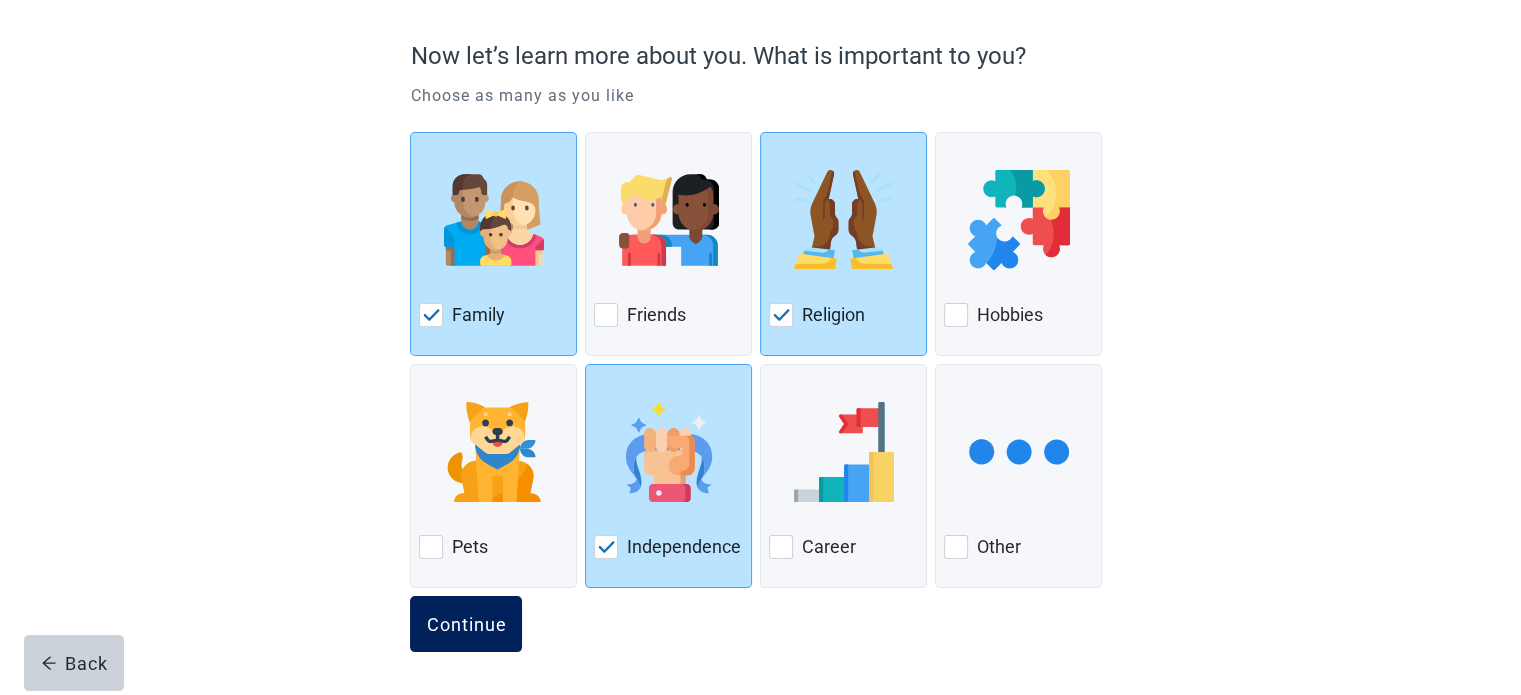 click on "Continue" at bounding box center (466, 624) 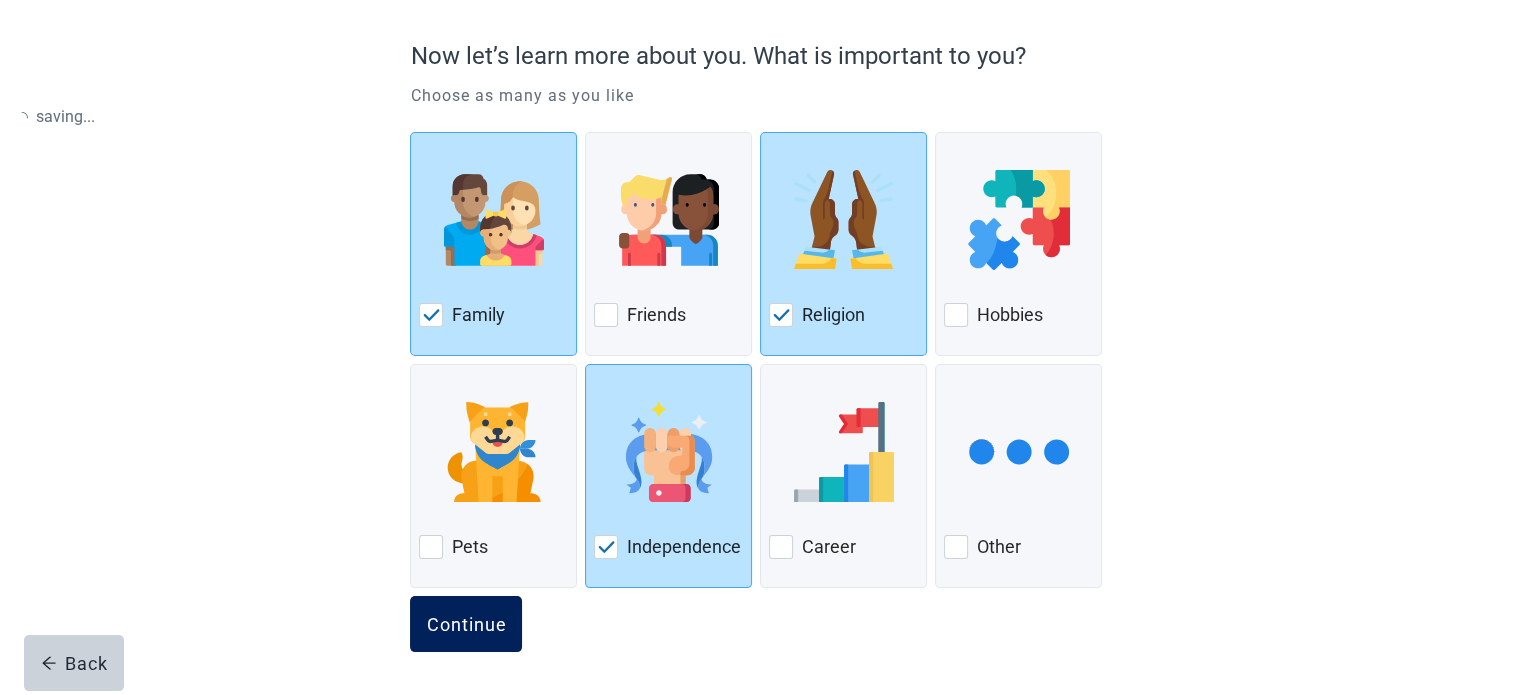 scroll, scrollTop: 0, scrollLeft: 0, axis: both 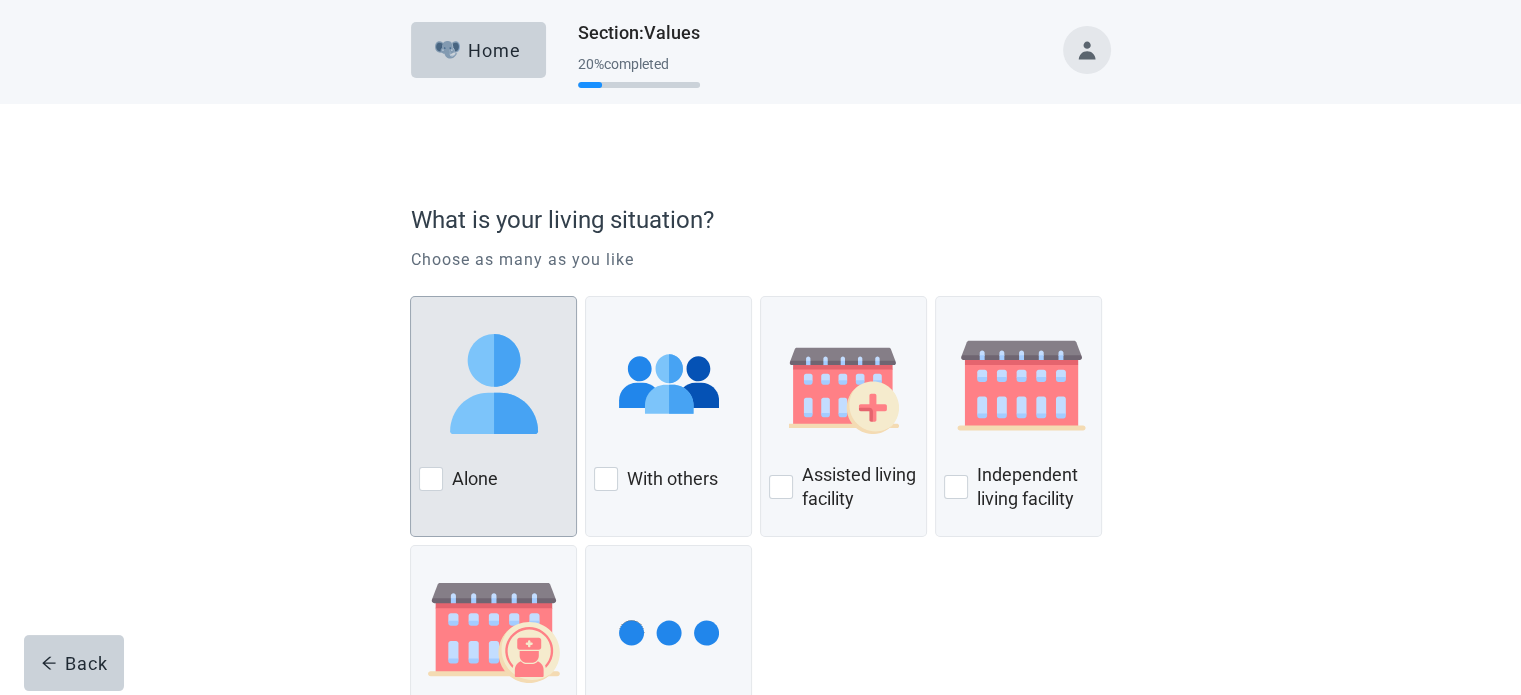 click at bounding box center (431, 479) 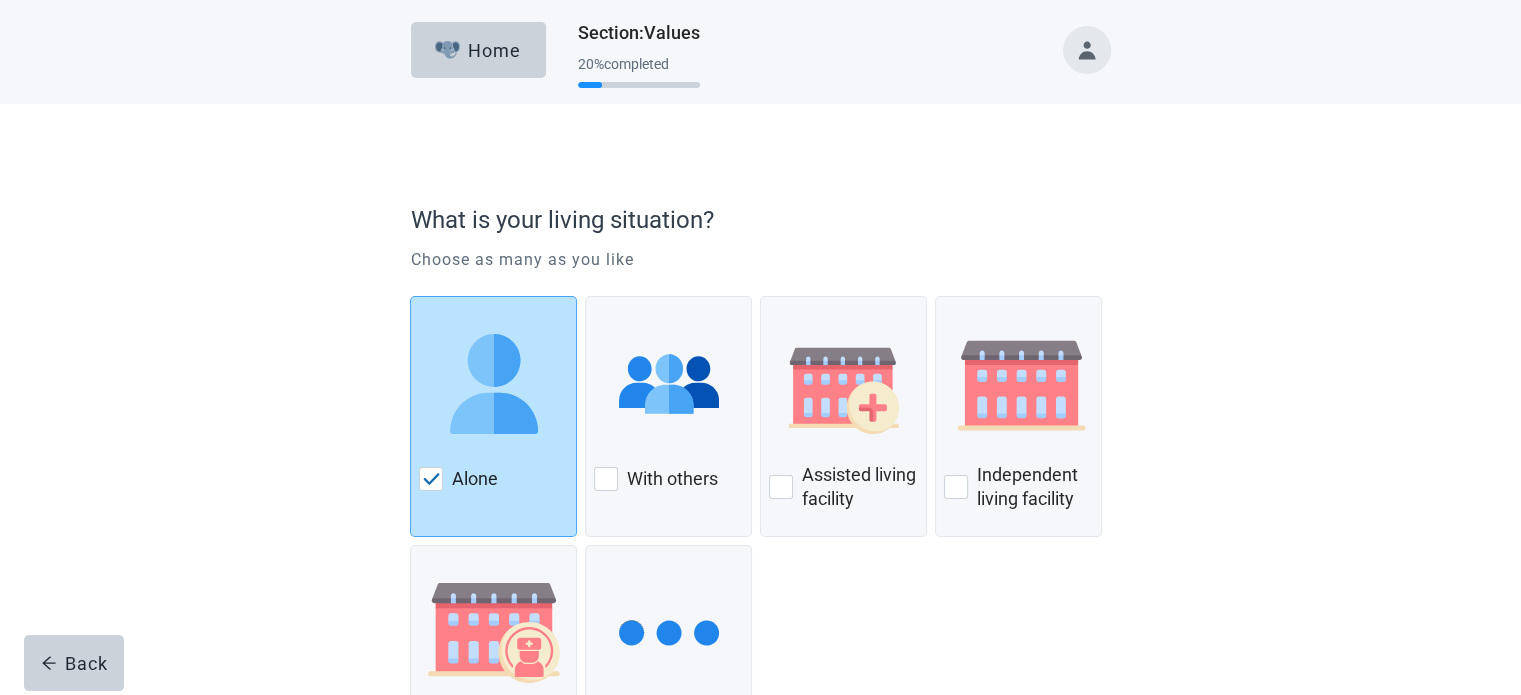 scroll, scrollTop: 180, scrollLeft: 0, axis: vertical 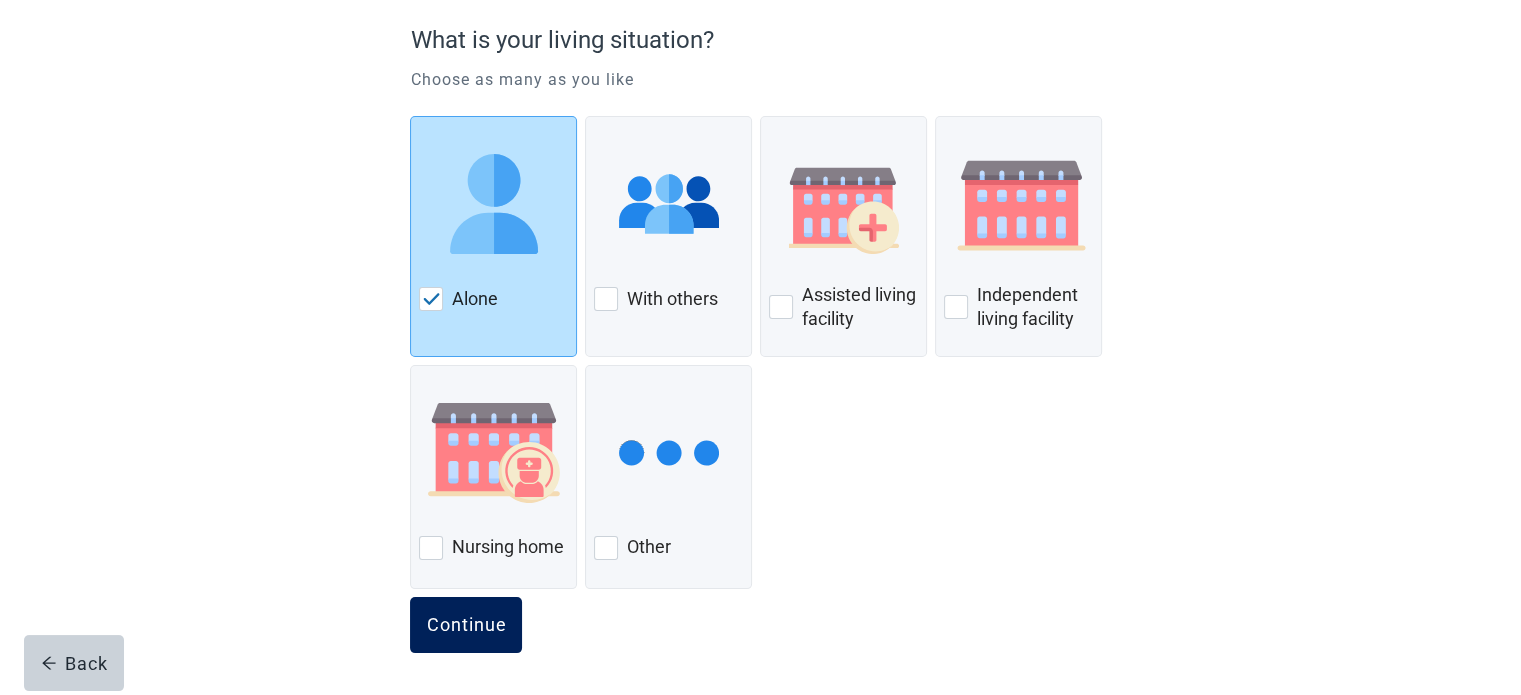 click on "Continue" at bounding box center (466, 625) 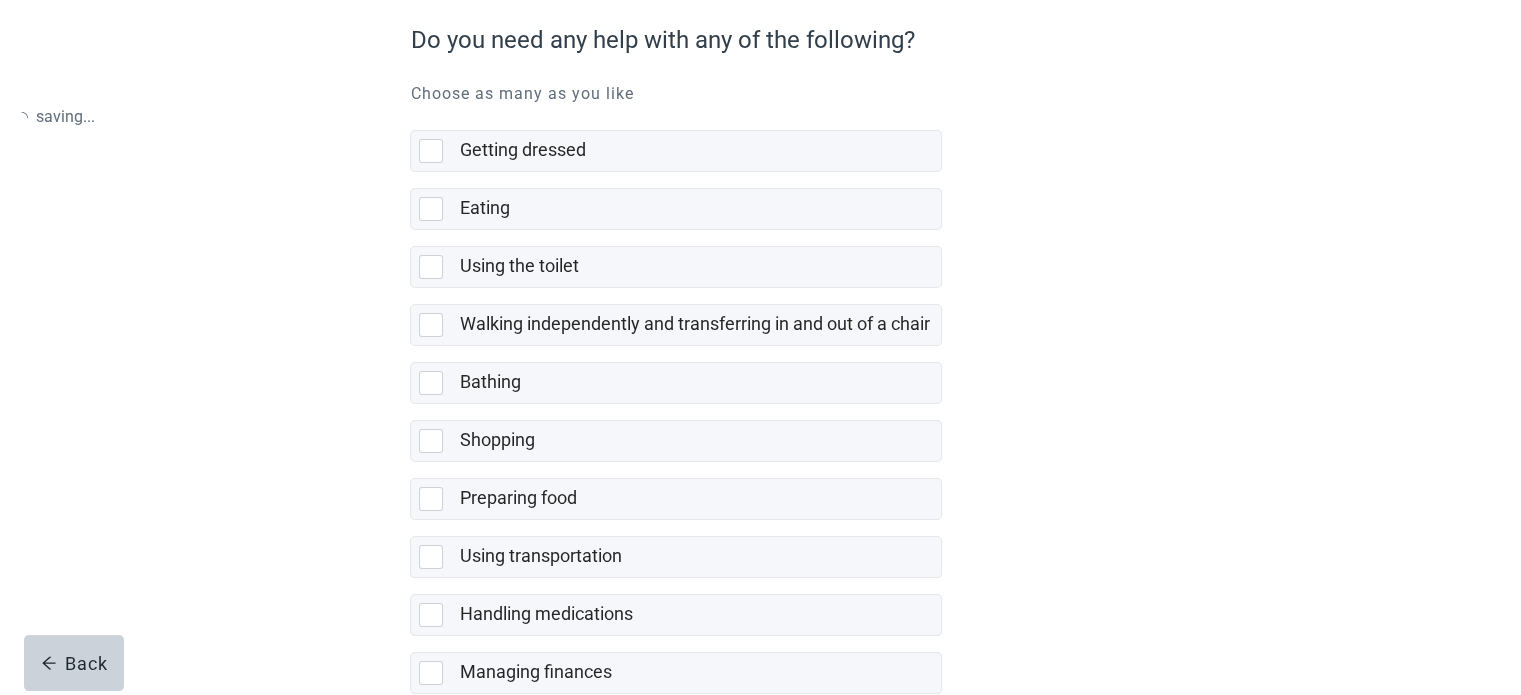 scroll, scrollTop: 0, scrollLeft: 0, axis: both 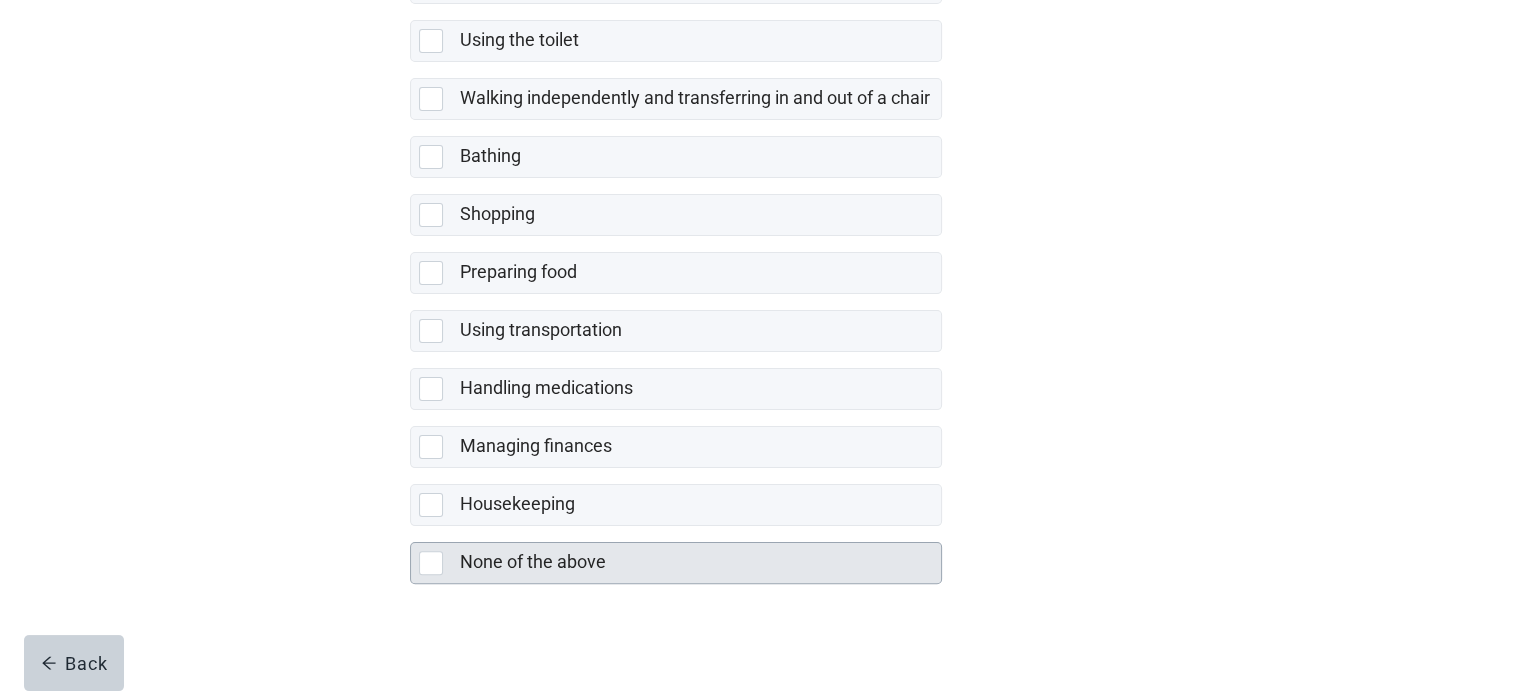 click at bounding box center (431, 563) 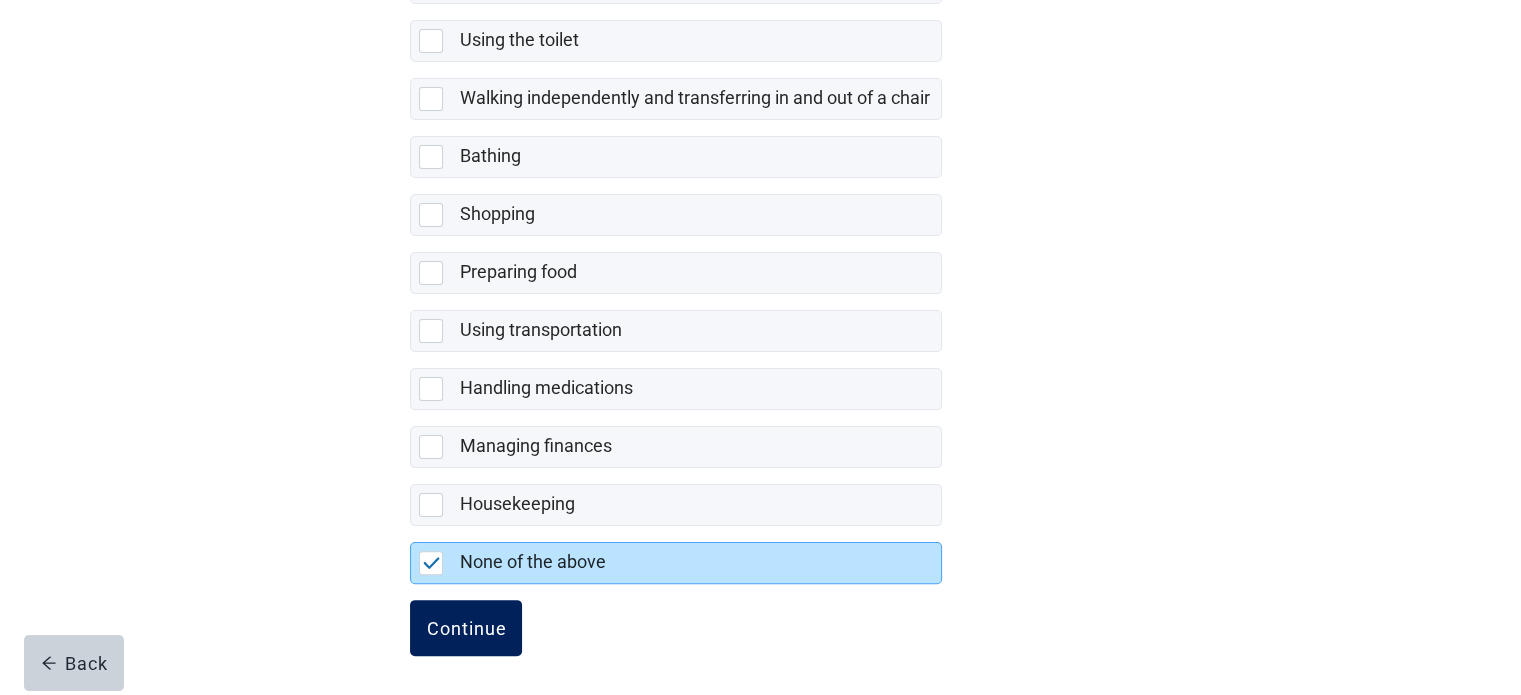 click on "Continue" at bounding box center [466, 628] 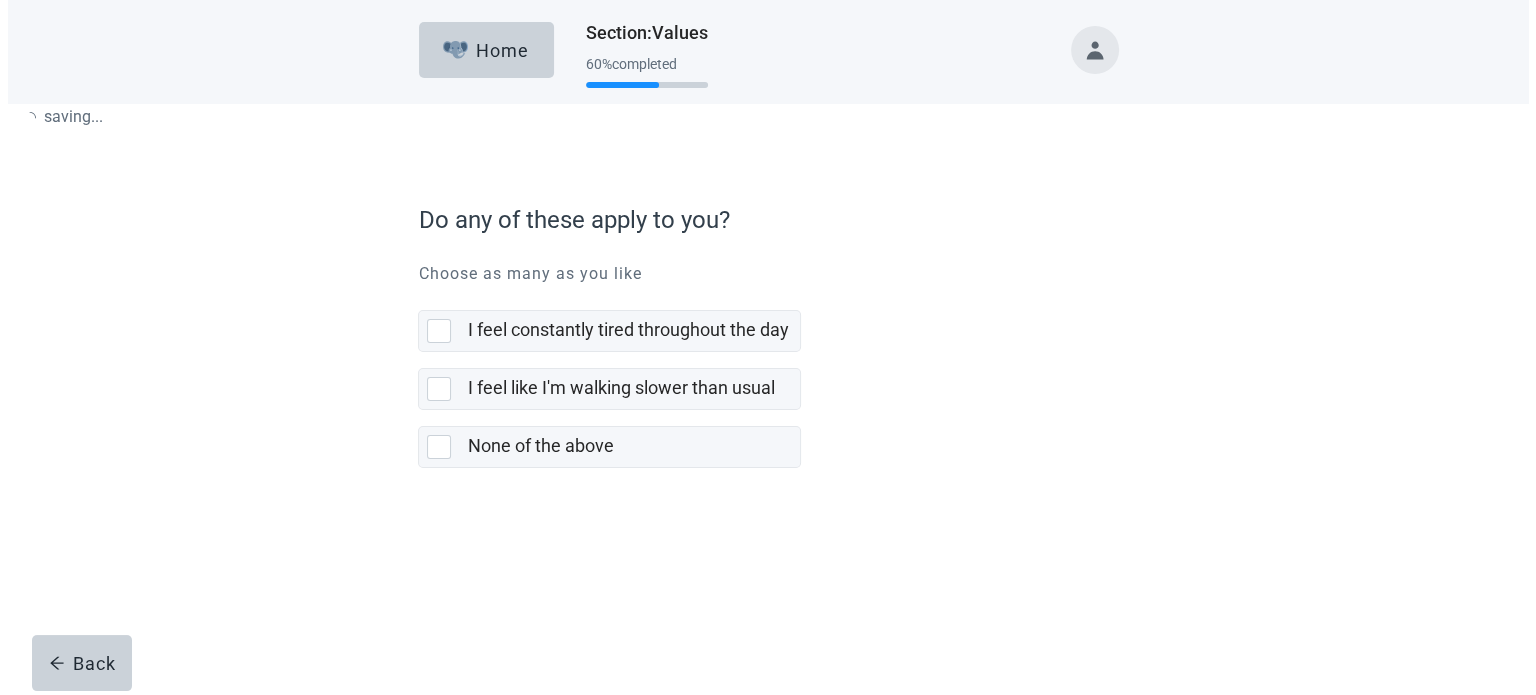 scroll, scrollTop: 0, scrollLeft: 0, axis: both 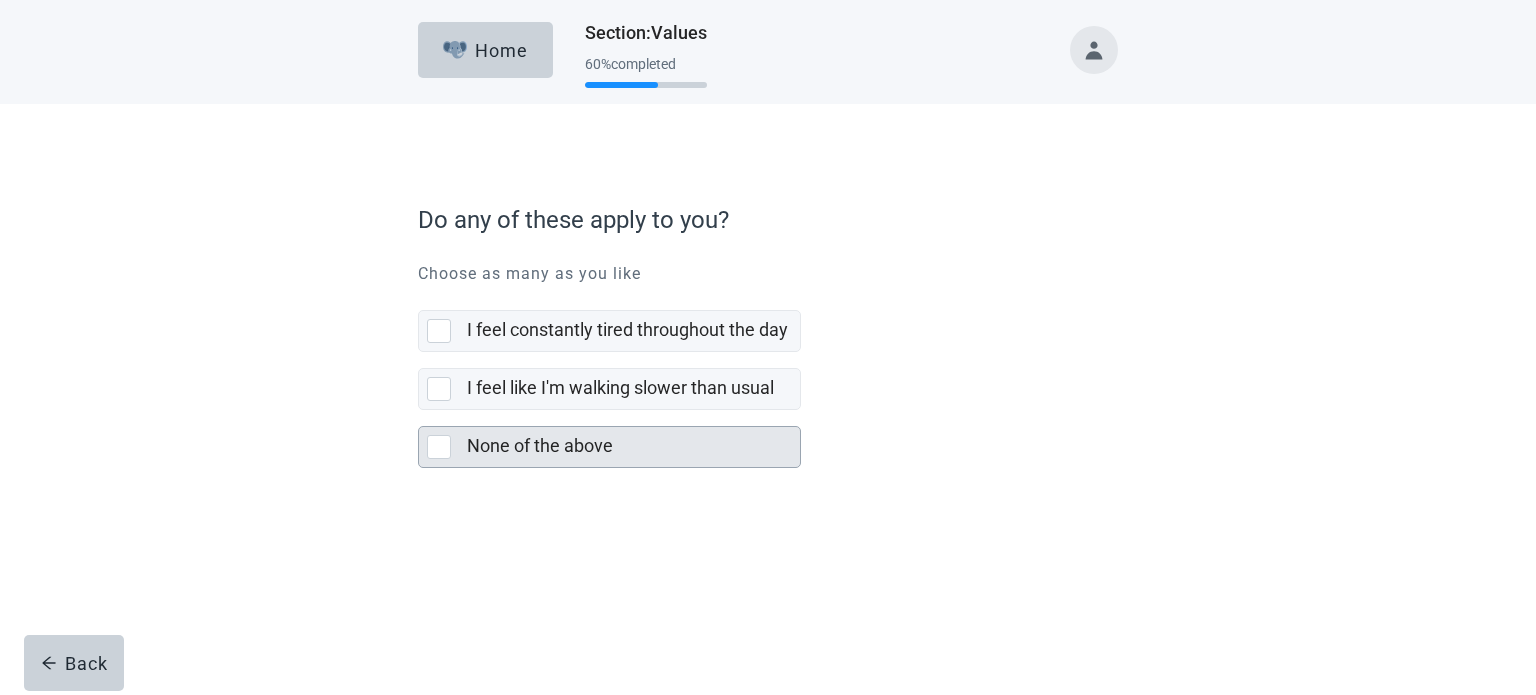 click at bounding box center (439, 447) 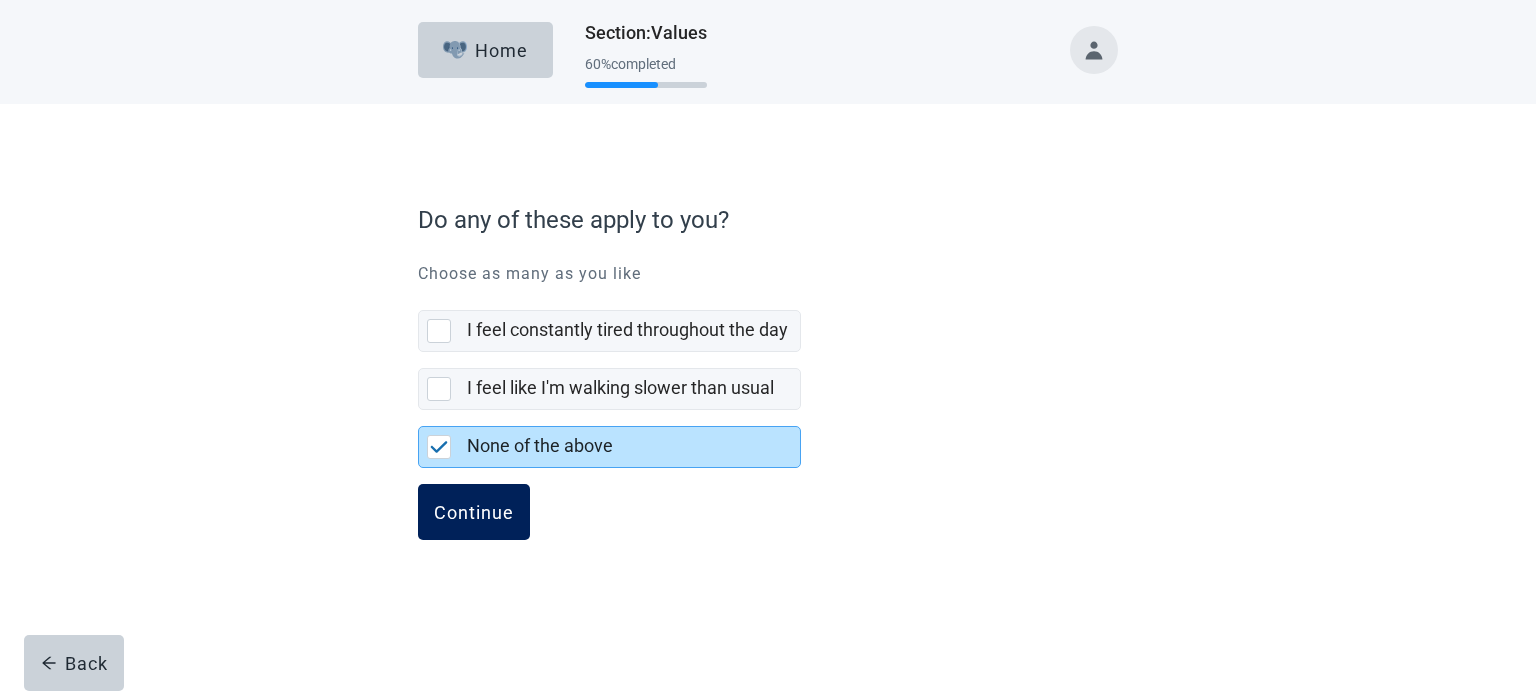 click on "Continue" at bounding box center (474, 512) 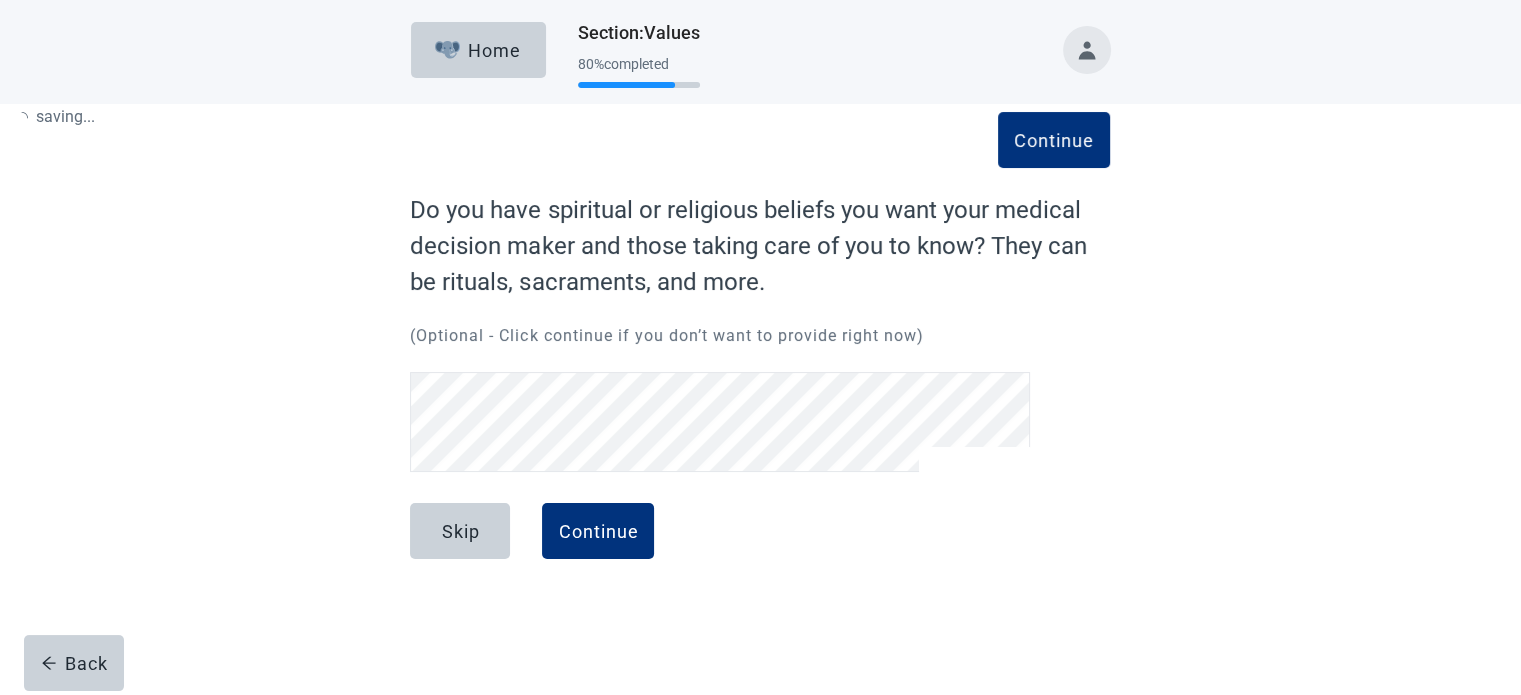 scroll, scrollTop: 0, scrollLeft: 0, axis: both 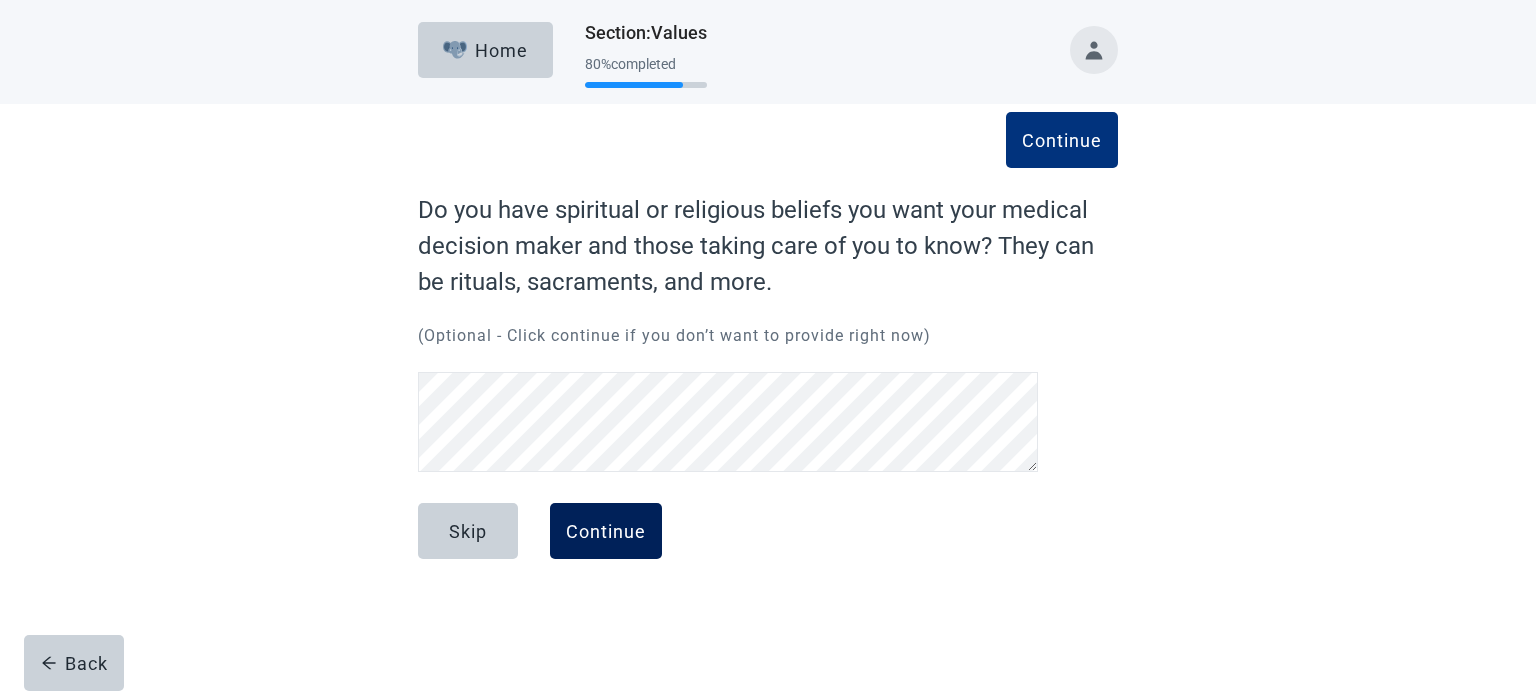 click on "Continue" at bounding box center [606, 531] 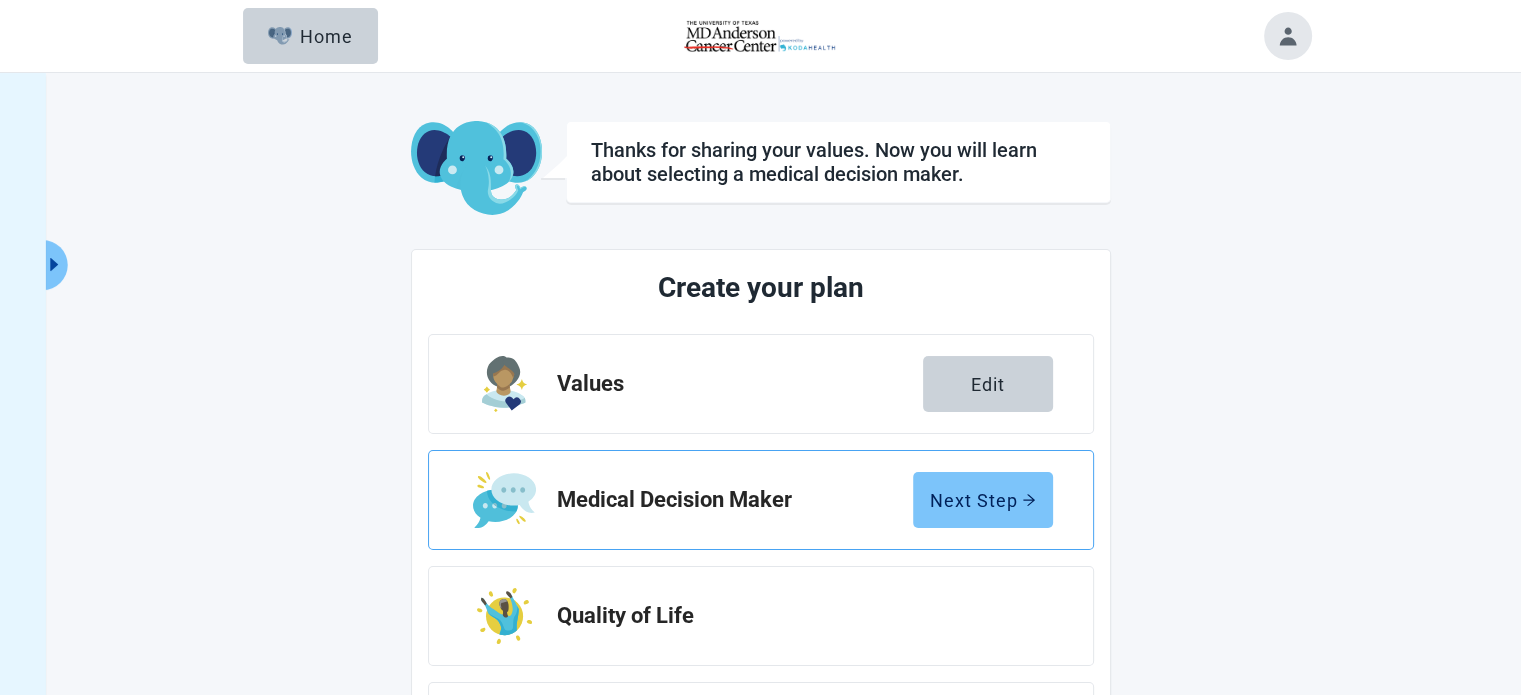 click on "Next Step" at bounding box center (983, 500) 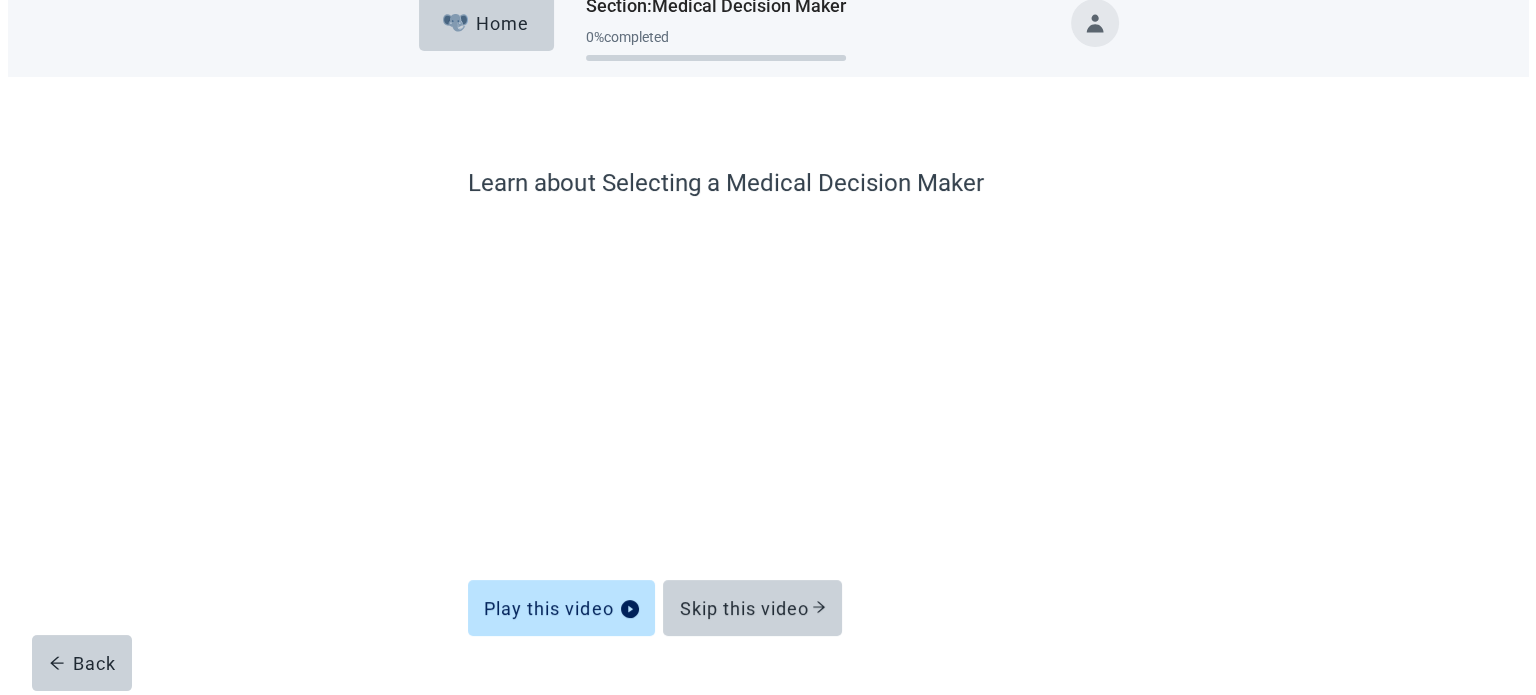 scroll, scrollTop: 0, scrollLeft: 0, axis: both 